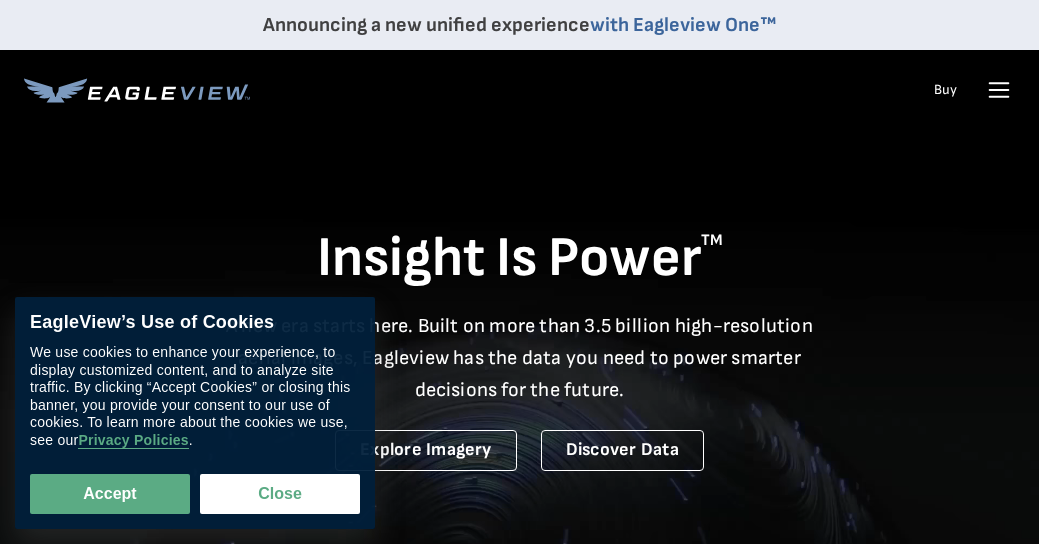 scroll, scrollTop: 0, scrollLeft: 0, axis: both 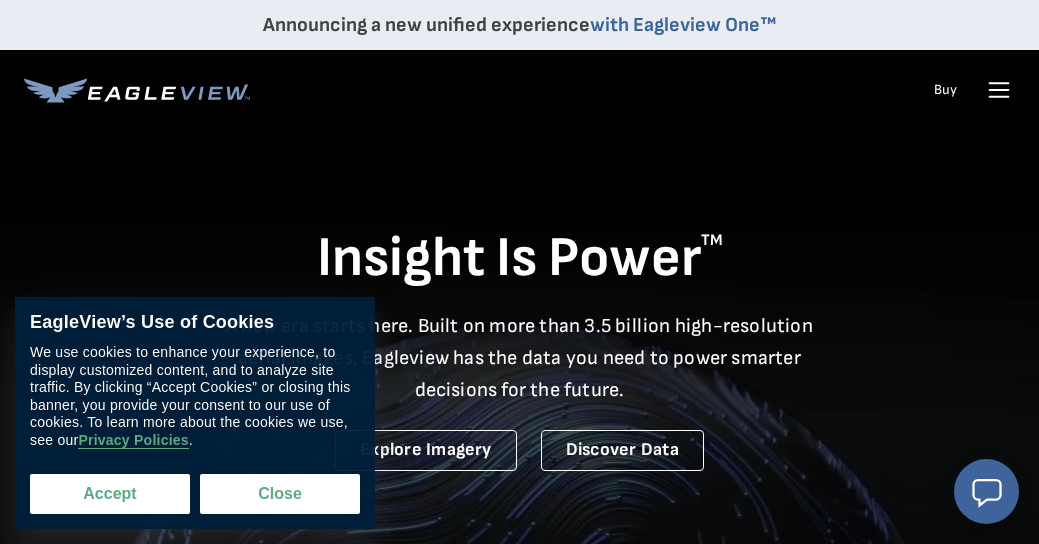 click on "Accept" at bounding box center (110, 494) 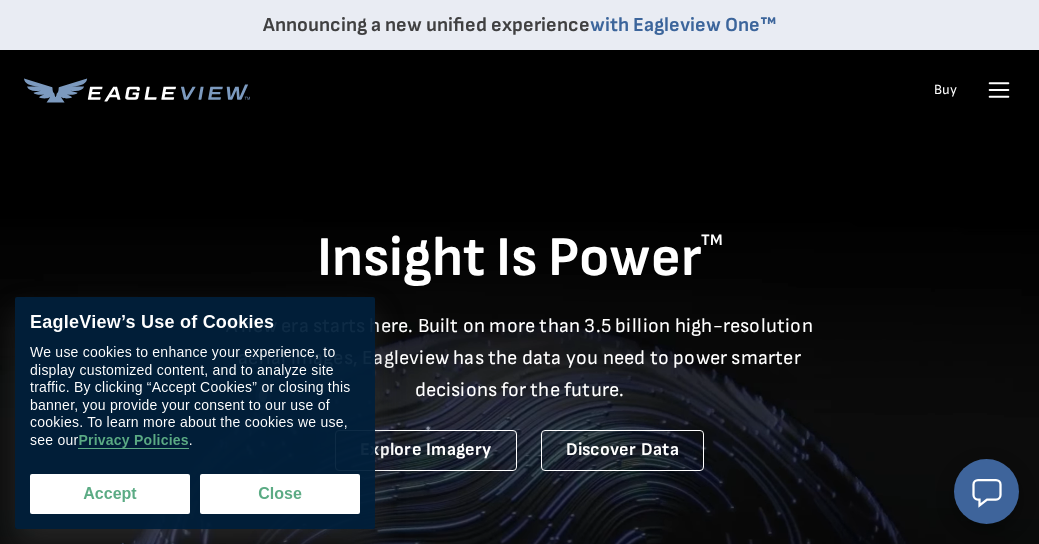 checkbox on "true" 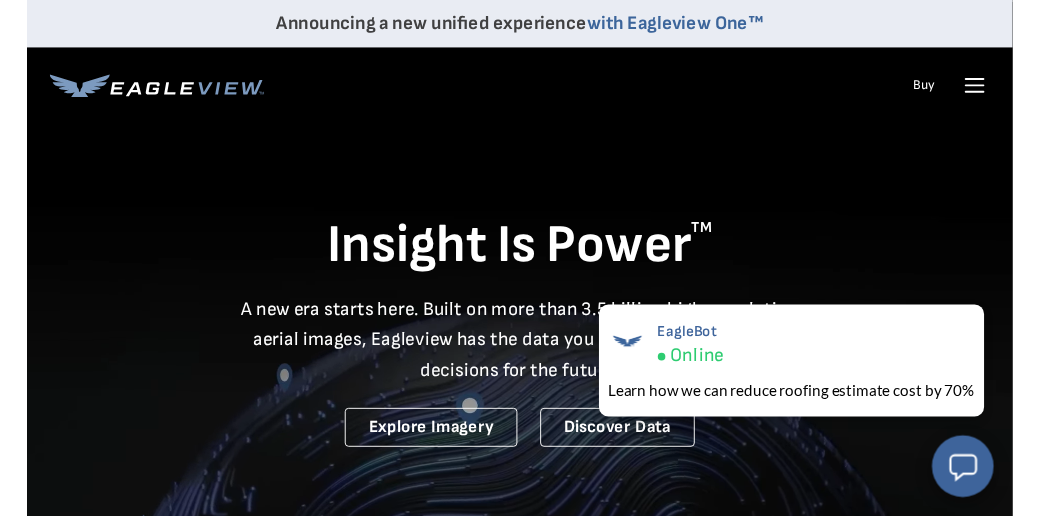 scroll, scrollTop: 0, scrollLeft: 0, axis: both 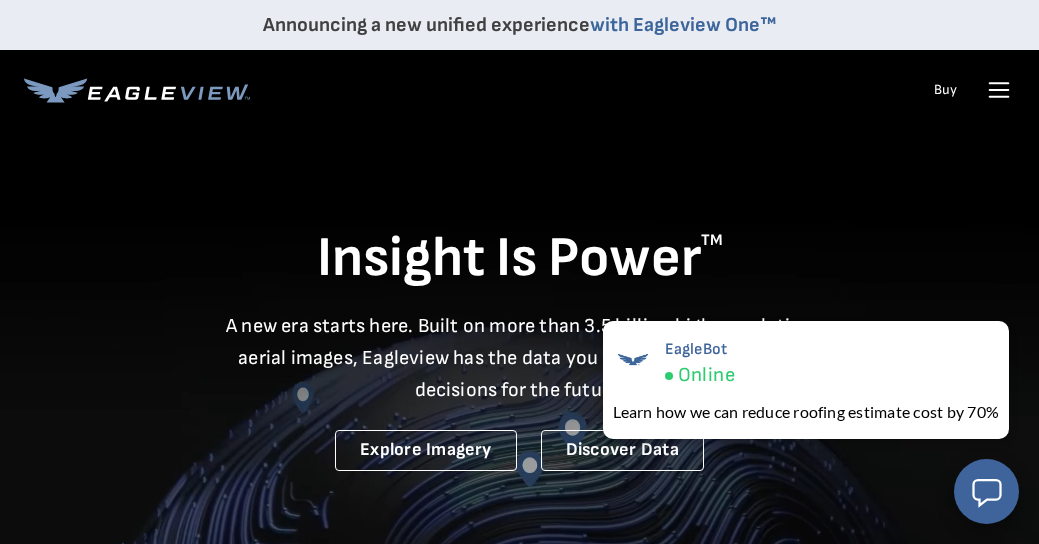 click 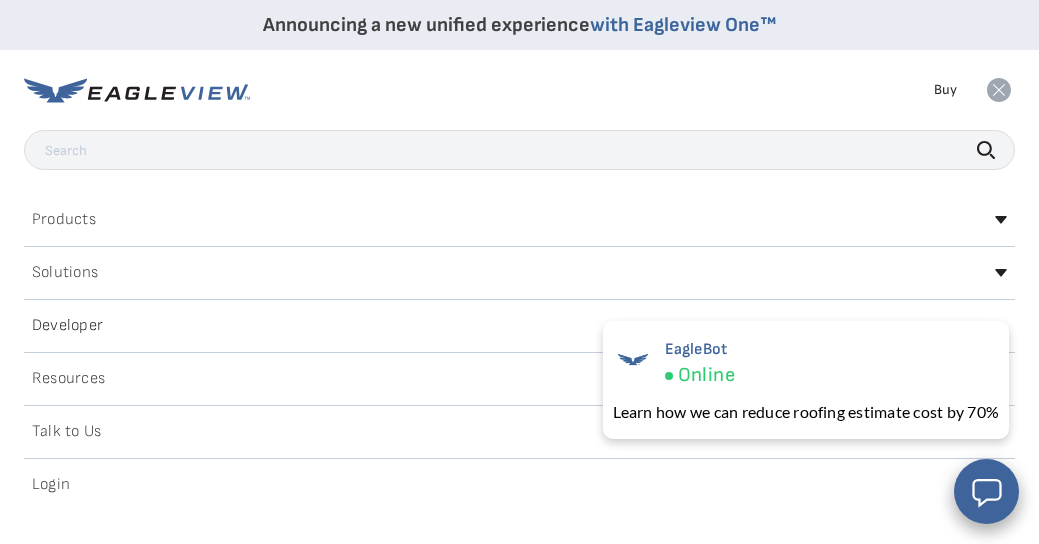click on "Buy" at bounding box center (945, 90) 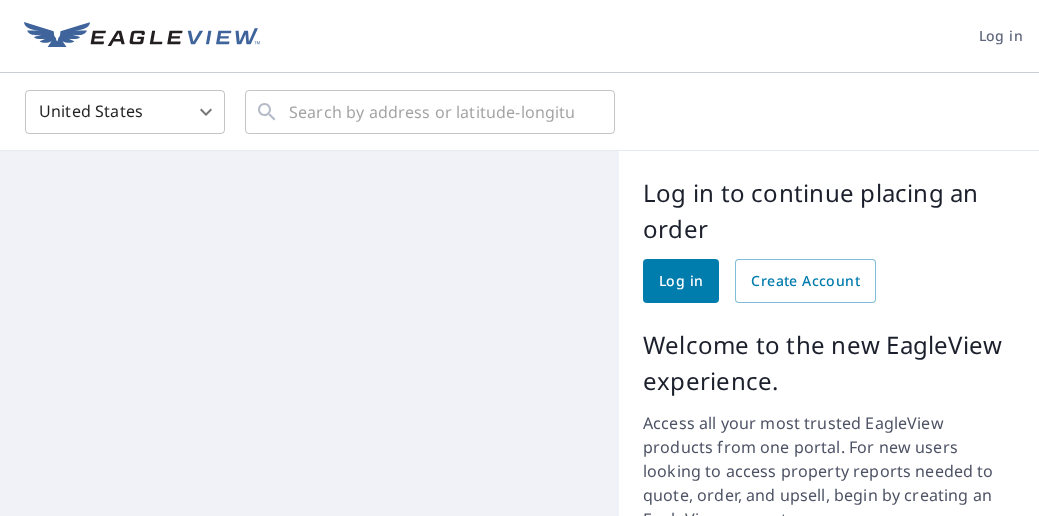 scroll, scrollTop: 0, scrollLeft: 0, axis: both 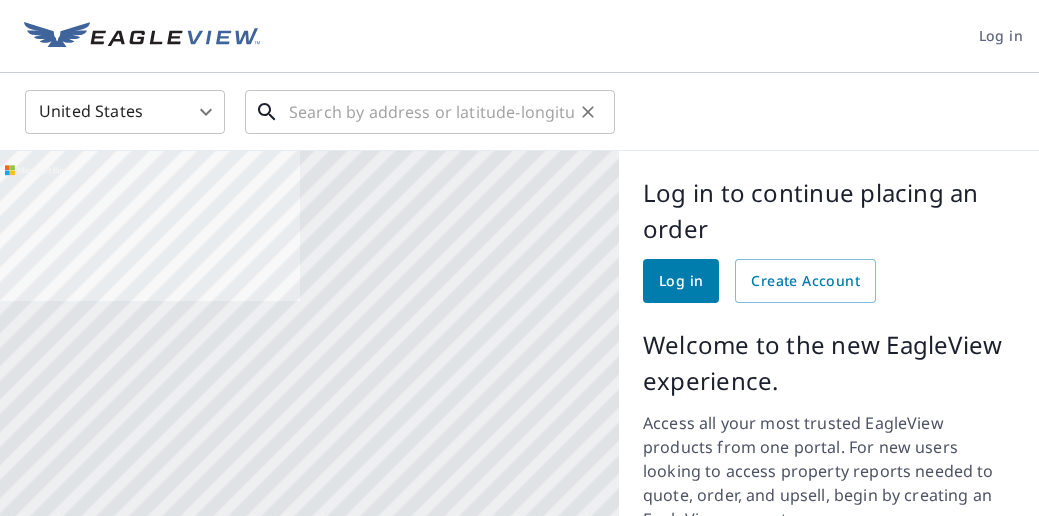 click at bounding box center [431, 112] 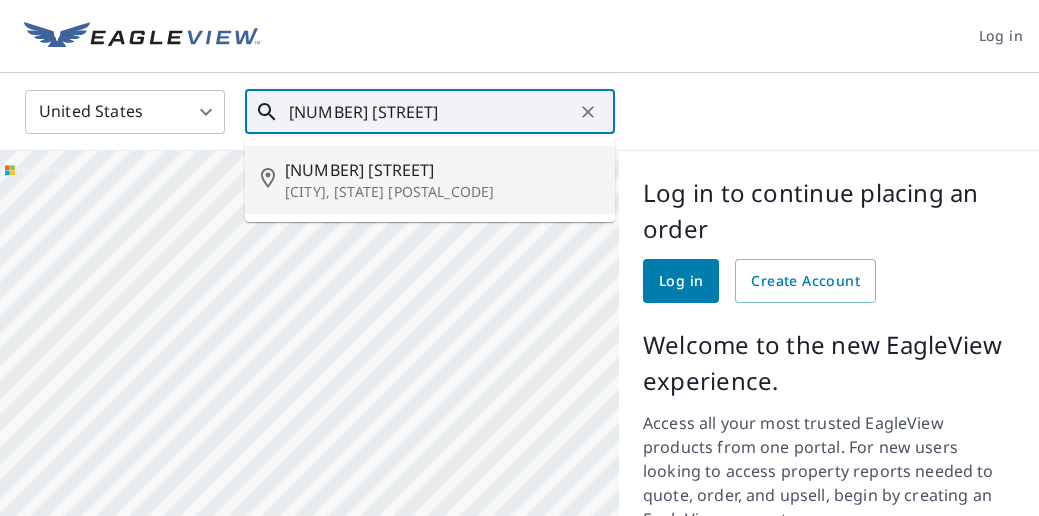 click on "[NUMBER] [STREET]" at bounding box center (442, 170) 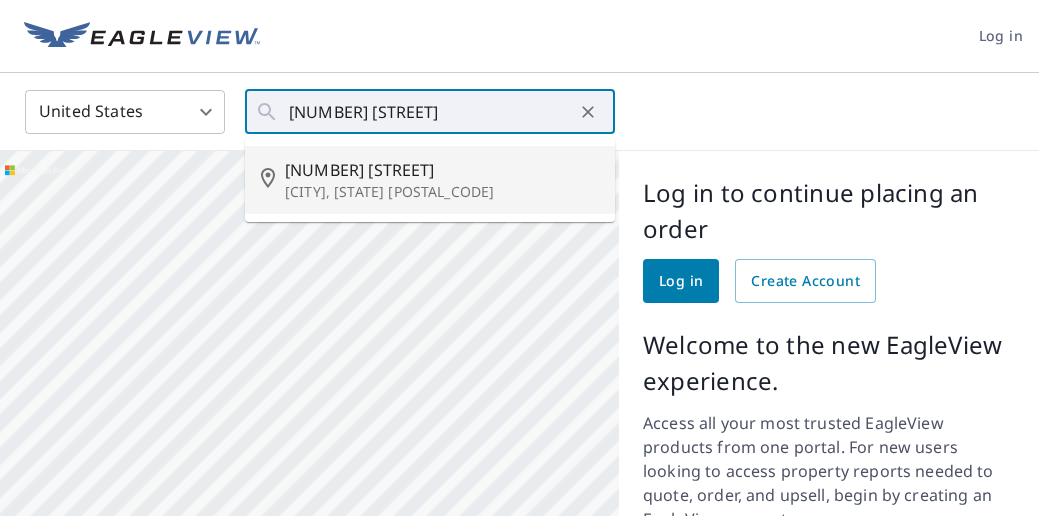 type on "[NUMBER] [STREET] [CITY], [STATE] [POSTAL_CODE]" 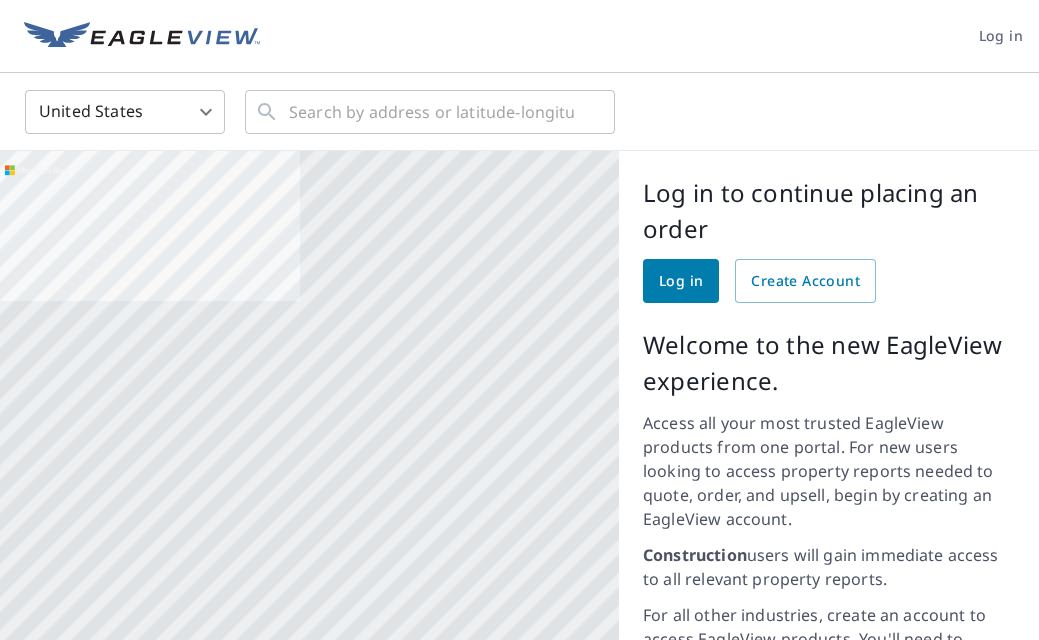 scroll, scrollTop: 0, scrollLeft: 0, axis: both 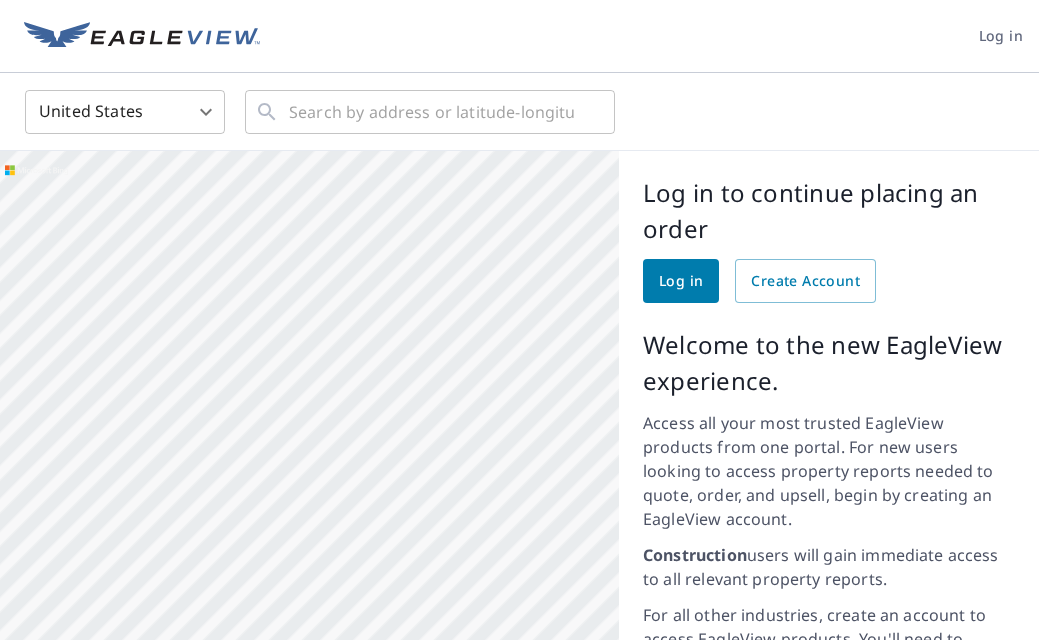 click on "Log in" at bounding box center [681, 281] 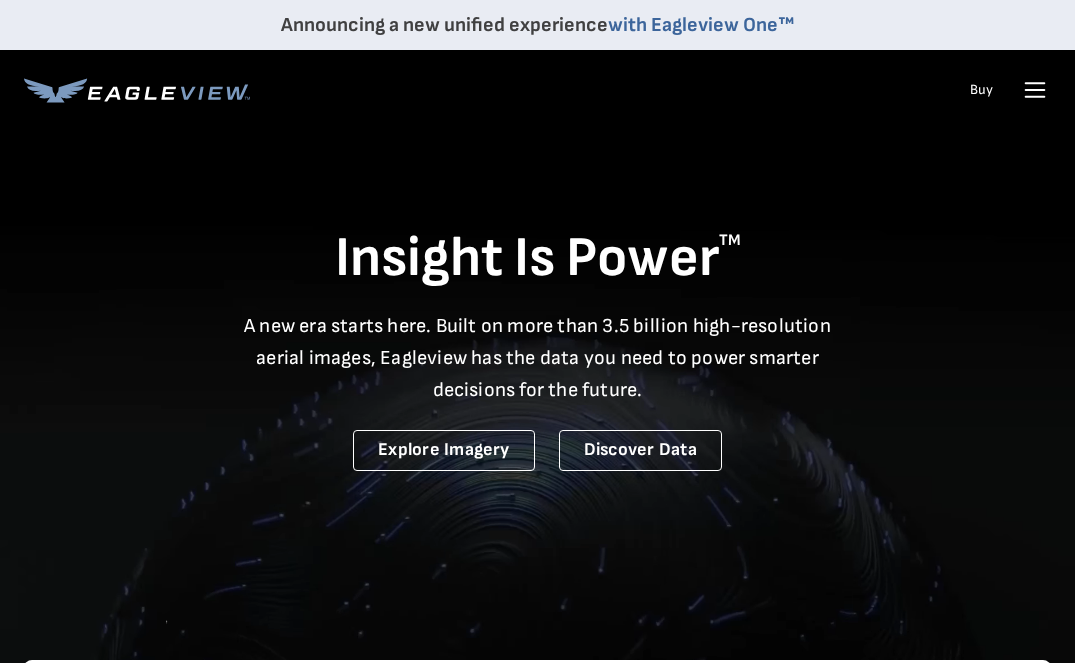 scroll, scrollTop: 0, scrollLeft: 0, axis: both 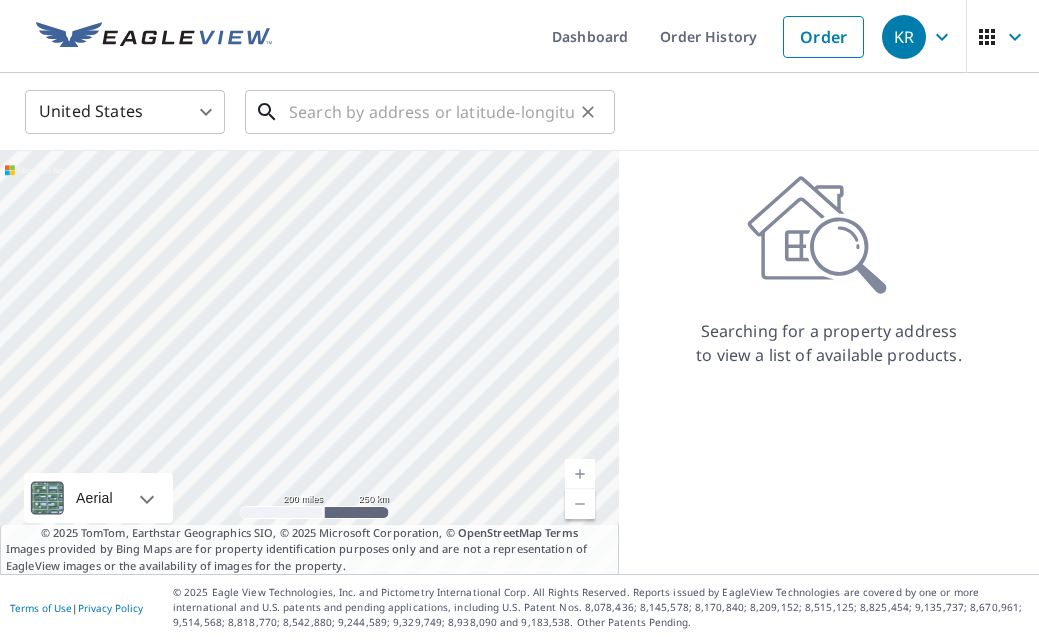 click at bounding box center (431, 112) 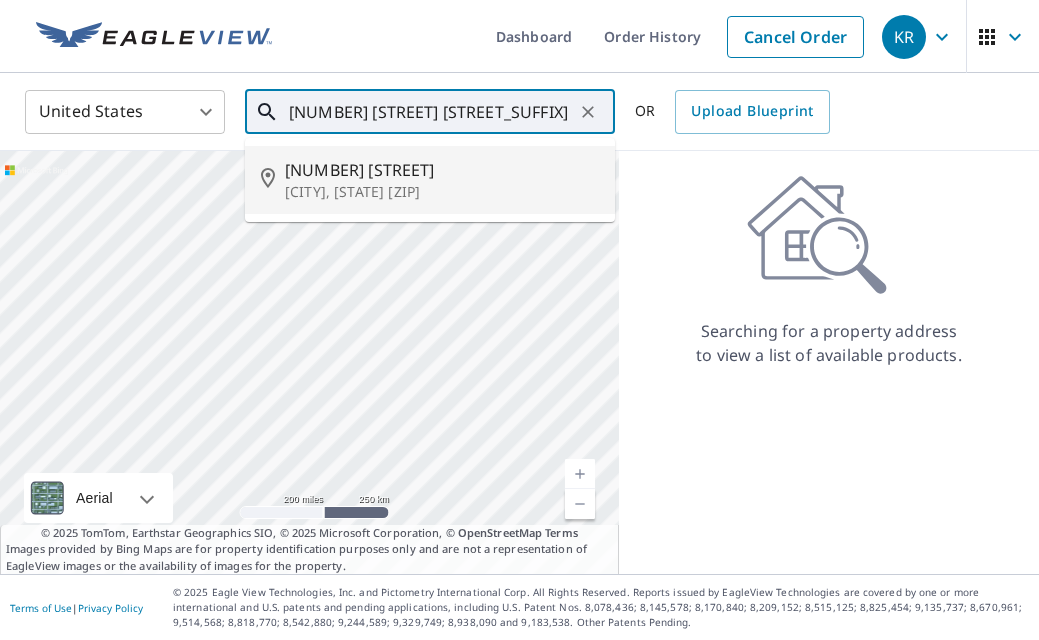 click on "[CITY], [STATE] [ZIP]" at bounding box center (442, 192) 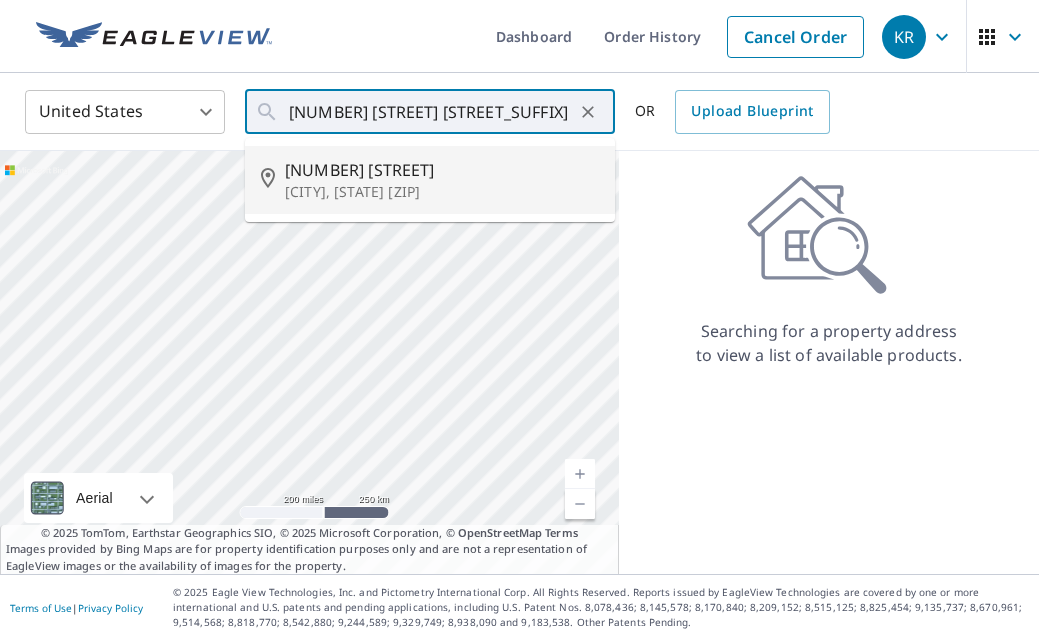 type on "[NUMBER] [STREET] [CITY], [STATE] [ZIP]" 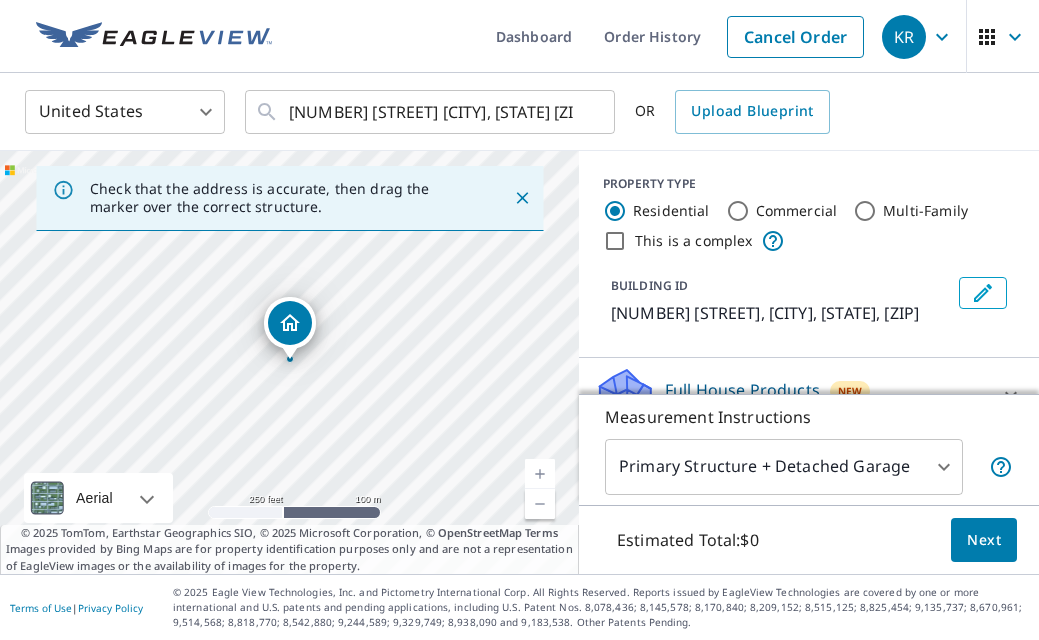 click 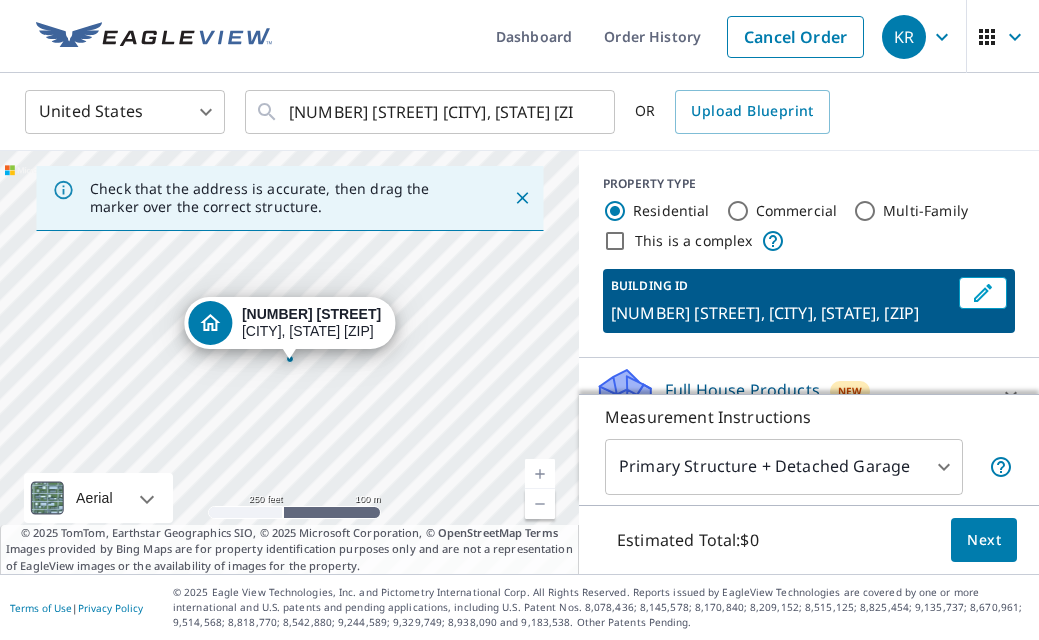 click on "[NUMBER] [STREET] [CITY], [STATE] [ZIP]" at bounding box center (289, 362) 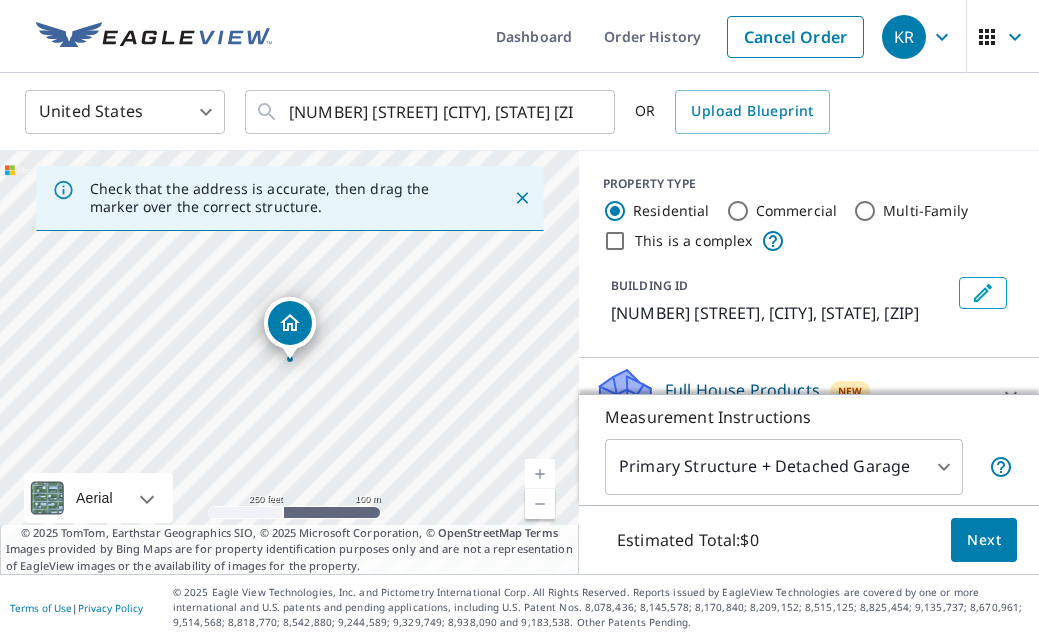 click at bounding box center (540, 474) 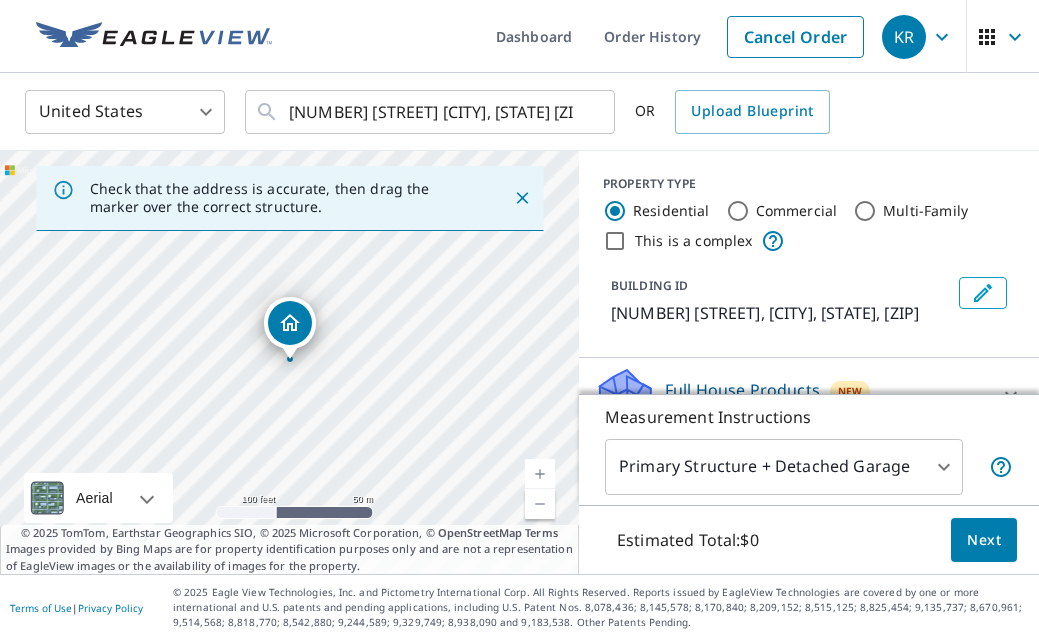 click at bounding box center (540, 474) 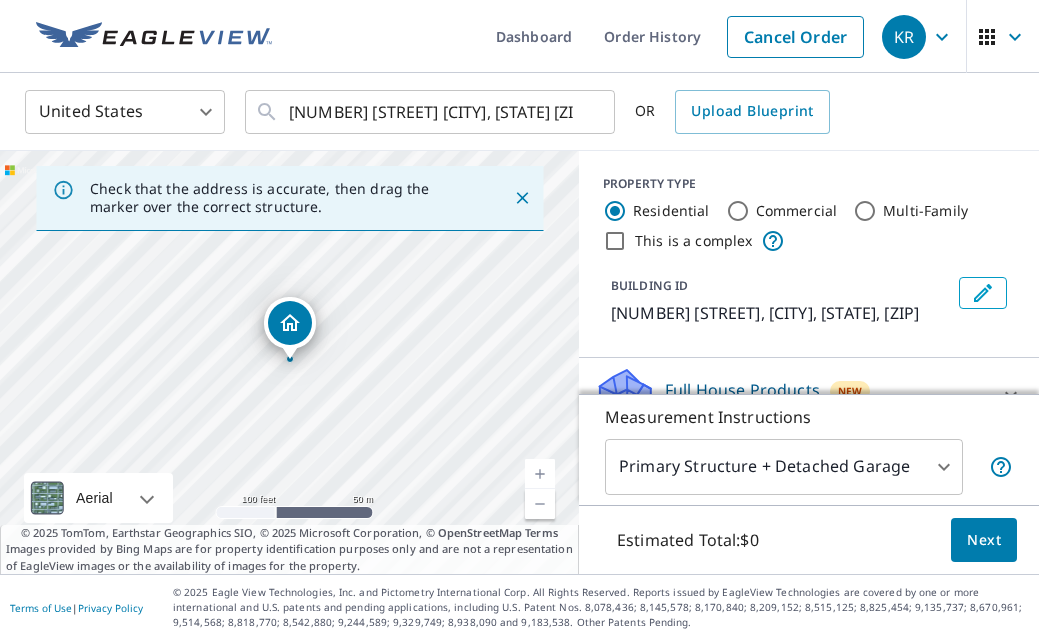 click at bounding box center [540, 474] 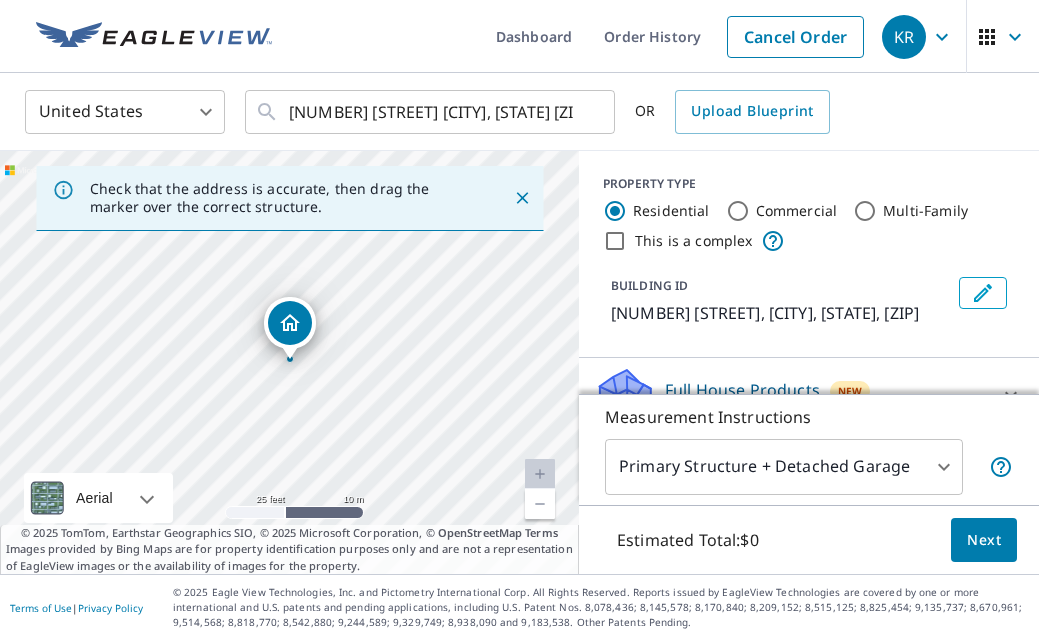 click at bounding box center [540, 474] 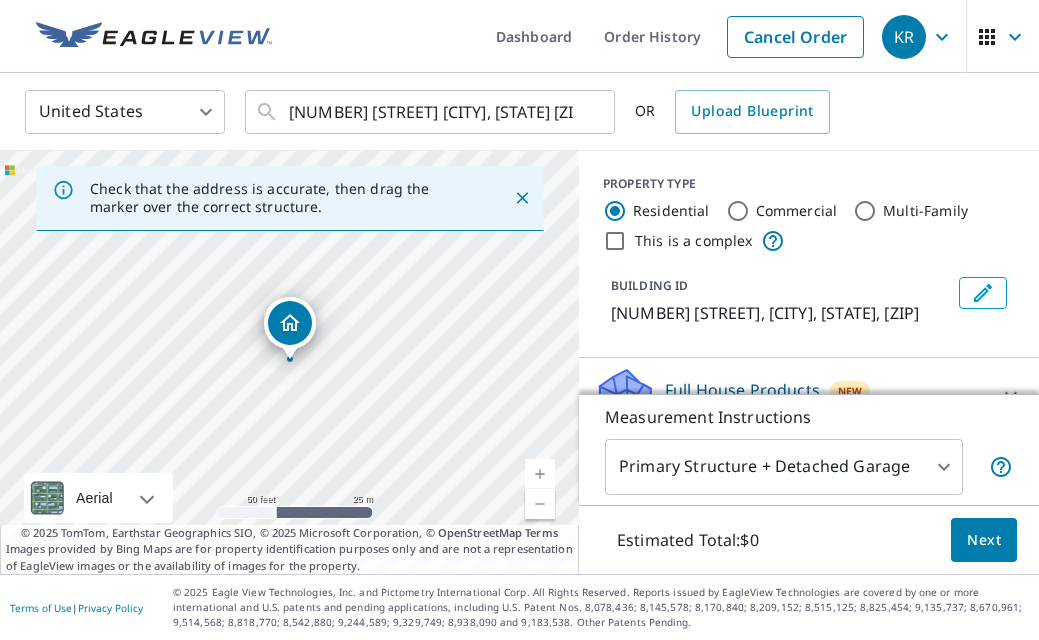 click on "KR KR
Dashboard Order History Cancel Order KR Dashboard / Finalize Order Finalize Order [NUMBER] [STREET], [CITY], [STATE] Aerial Road A standard road map Aerial A detailed look from above Labels Labels 250 feet 100 m © 2025 TomTom, © Vexcel Imaging, © 2025 Microsoft Corporation,  © OpenStreetMap Terms PROPERTY TYPE Residential BUILDING ID [NUMBER] [STREET], [CITY], [STATE] Changes to structures in last 4 years ( renovations, additions, etc. ) Include Special Instructions x ​ Claim Information Claim number [CLAIM_ID] ​ Claim information ​ PO number [LAST] ​ Date of loss ​ Cat ID ​ Email Recipients Your reports will be sent to  [EMAIL].  Edit Contact Information. Send a copy of the report to: ​ Substitutions and Customization Roof measurement report substitutions If a Premium Report is unavailable send me an Extended Coverage 3D Report: Yes No Ask If an Extended Coverage 3D Report is unavailable send me an Extended Coverage 2D Report: Yes No Ask Yes No Ask *" at bounding box center [519, 320] 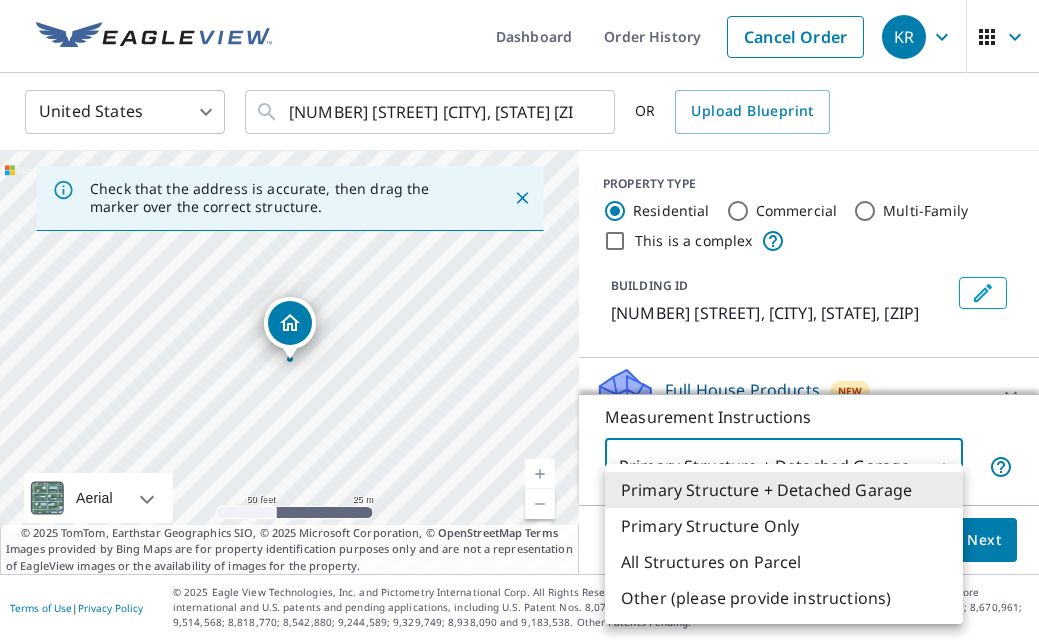 click on "Primary Structure + Detached Garage" at bounding box center [784, 490] 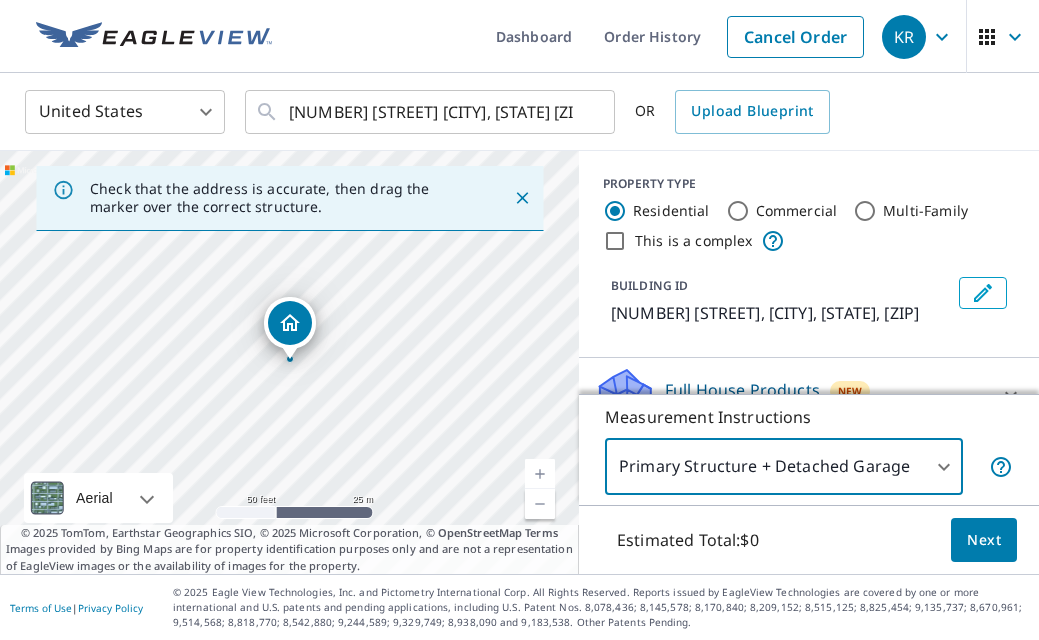 click on "KR KR
Dashboard Order History Cancel Order KR Dashboard / Finalize Order Finalize Order [NUMBER] [STREET], [CITY], [STATE] Aerial Road A standard road map Aerial A detailed look from above Labels Labels 250 feet 100 m © 2025 TomTom, © Vexcel Imaging, © 2025 Microsoft Corporation,  © OpenStreetMap Terms PROPERTY TYPE Residential BUILDING ID [NUMBER] [STREET], [CITY], [STATE] Changes to structures in last 4 years ( renovations, additions, etc. ) Include Special Instructions x ​ Claim Information Claim number [CLAIM_ID] ​ Claim information ​ PO number [LAST] ​ Date of loss ​ Cat ID ​ Email Recipients Your reports will be sent to  [EMAIL].  Edit Contact Information. Send a copy of the report to: ​ Substitutions and Customization Roof measurement report substitutions If a Premium Report is unavailable send me an Extended Coverage 3D Report: Yes No Ask If an Extended Coverage 3D Report is unavailable send me an Extended Coverage 2D Report: Yes No Ask Yes No Ask *" at bounding box center (519, 320) 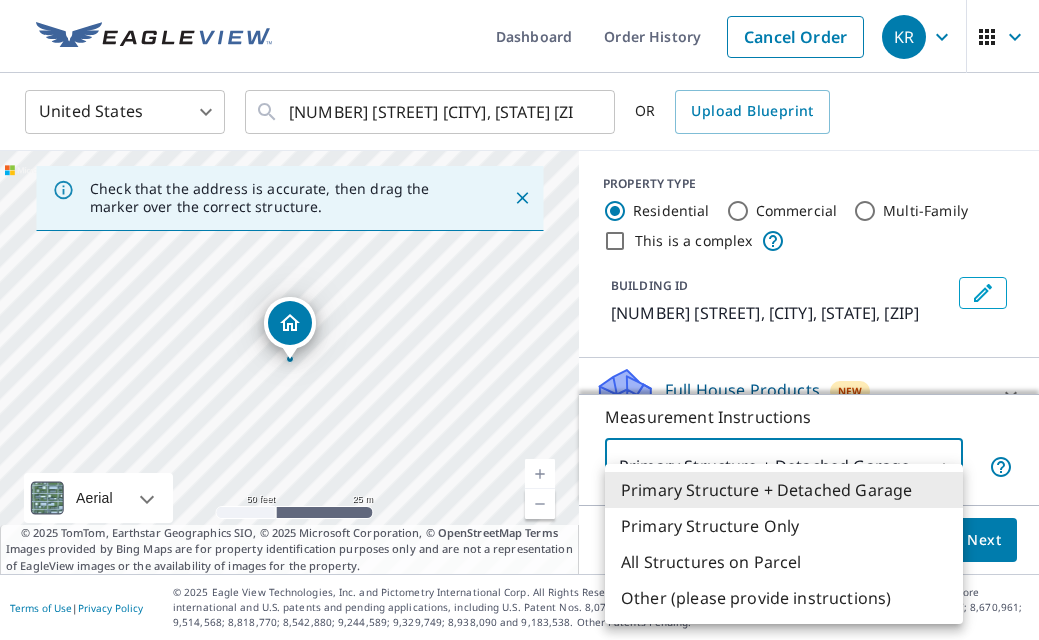 click on "Primary Structure + Detached Garage Primary Structure Only All Structures on Parcel Other (please provide instructions)" at bounding box center (784, 544) 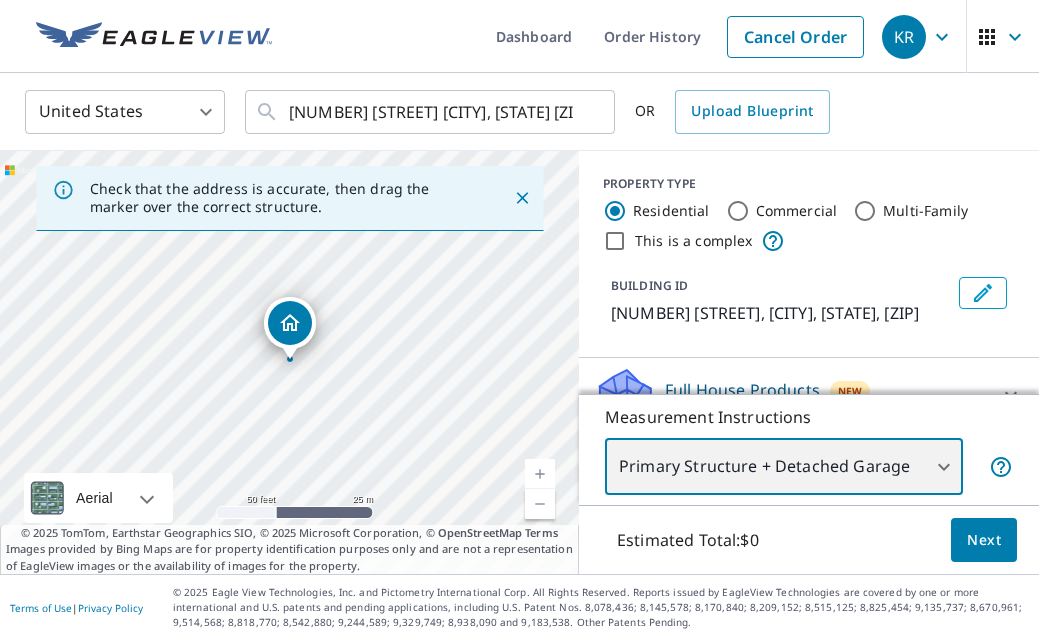 scroll, scrollTop: 0, scrollLeft: 0, axis: both 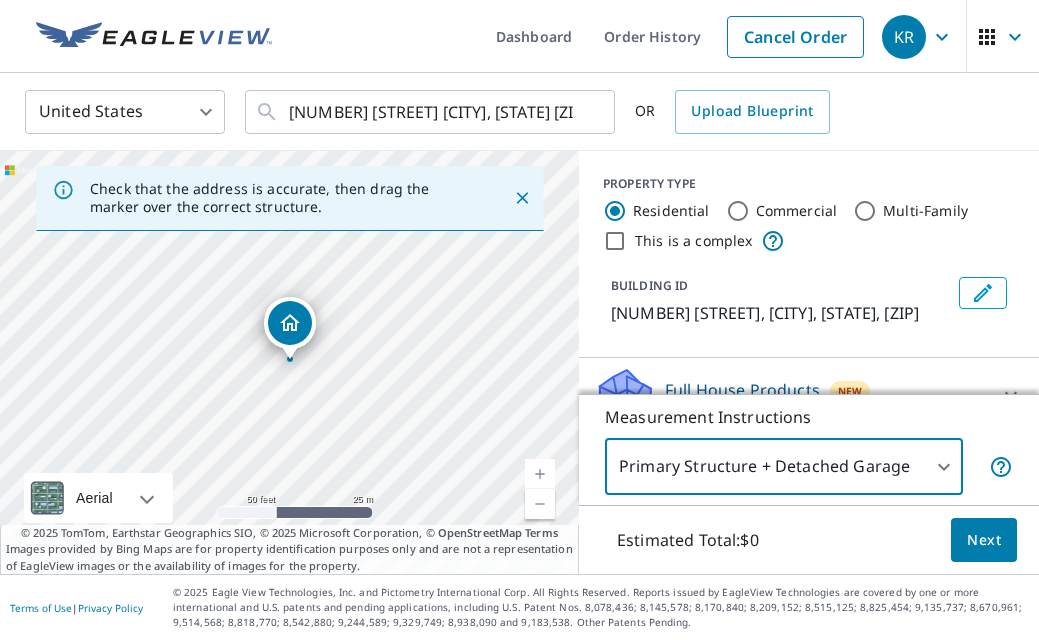 click at bounding box center (290, 349) 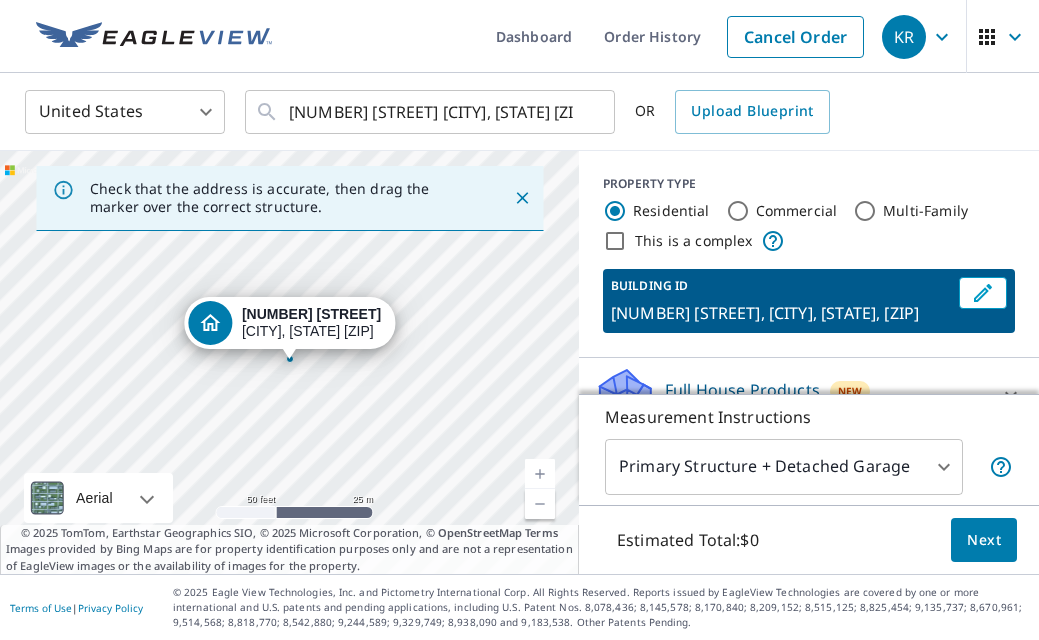 click 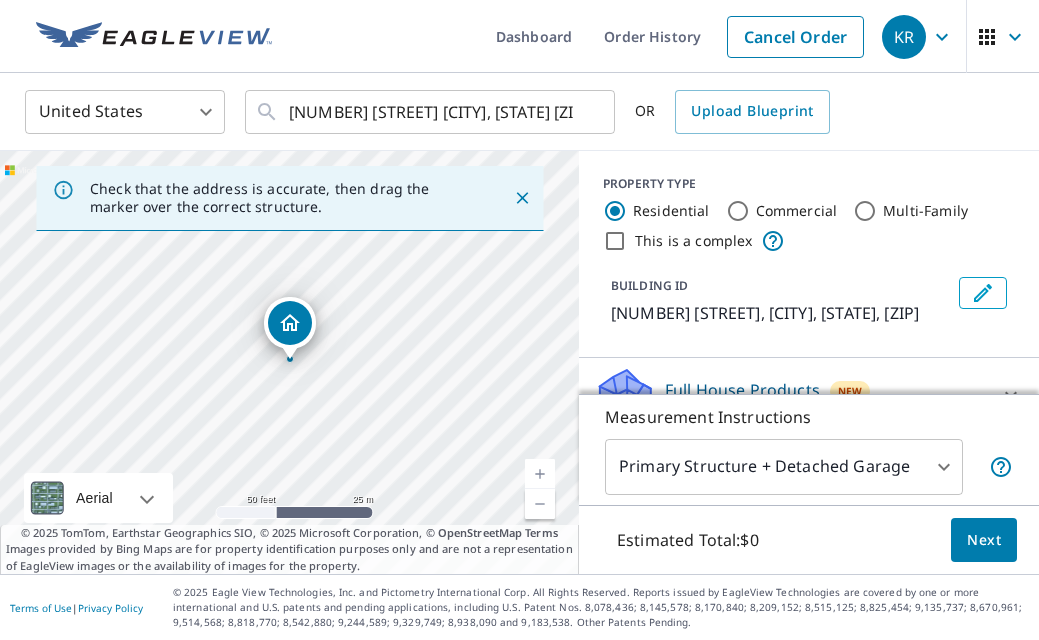 click on "[NUMBER] [STREET] [CITY], [STATE] [ZIP]" at bounding box center (290, 323) 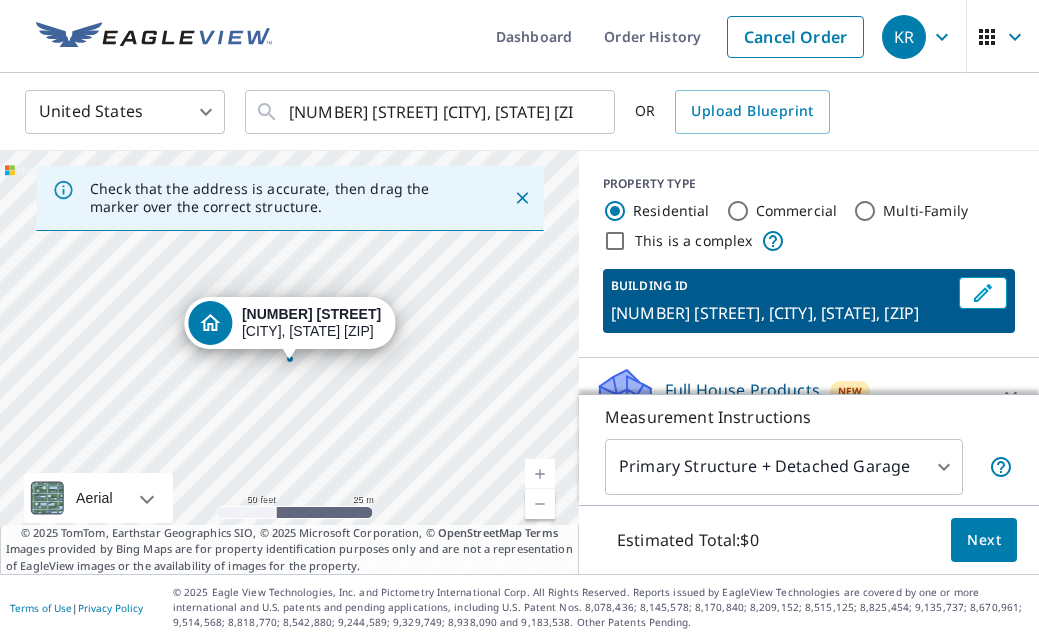 click on "PROPERTY TYPE Residential Commercial Multi-Family This is a complex BUILDING ID [NUMBER] [STREET], [CITY], [STATE]" at bounding box center [809, 254] 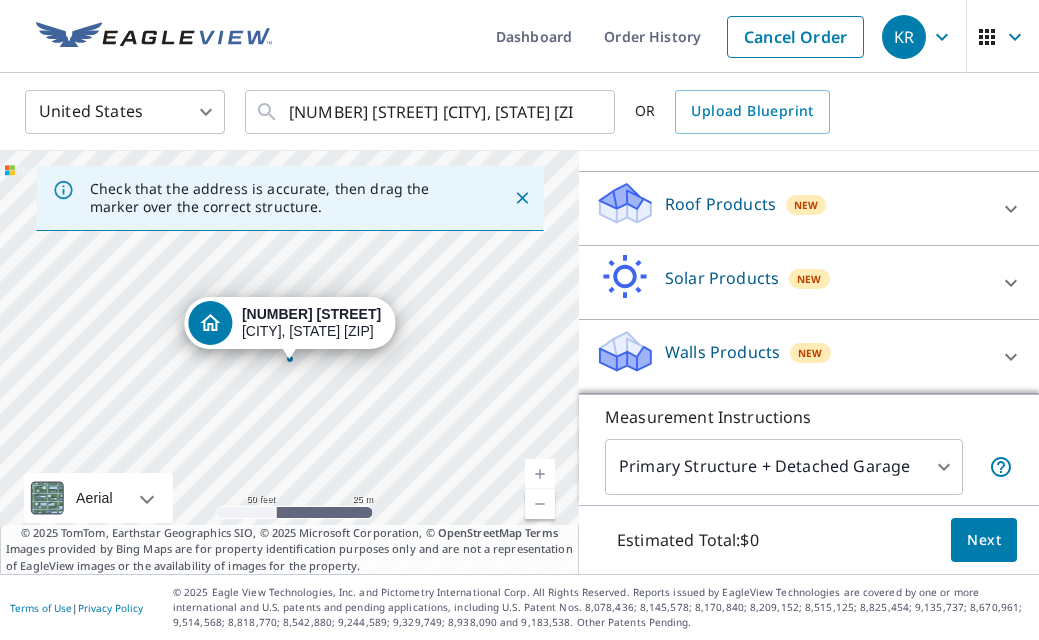 scroll, scrollTop: 260, scrollLeft: 0, axis: vertical 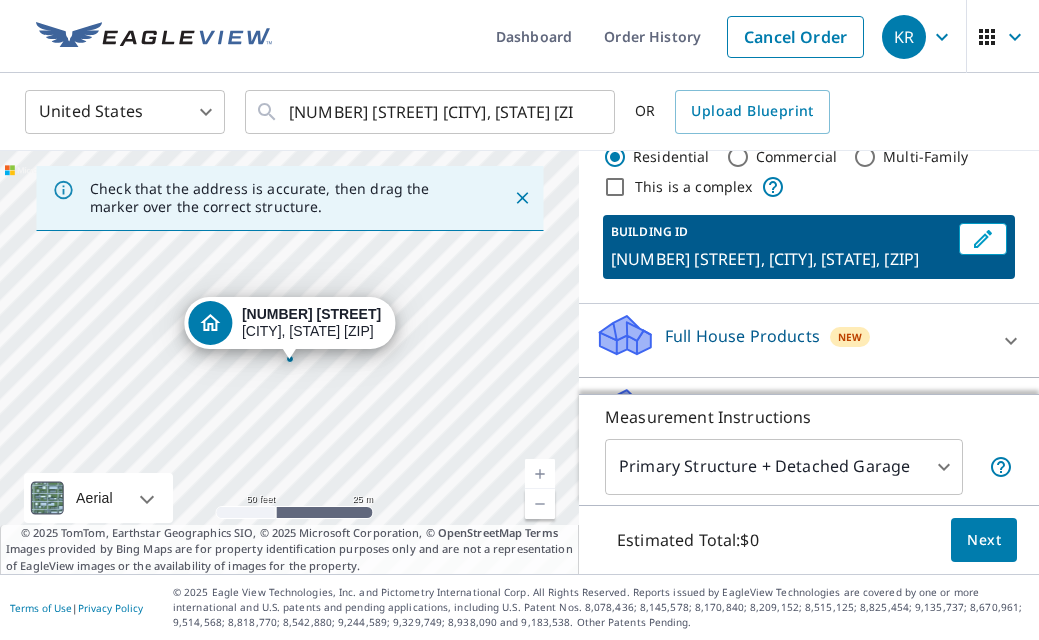 click on "Full House Products New Full House™ $105" at bounding box center (809, 341) 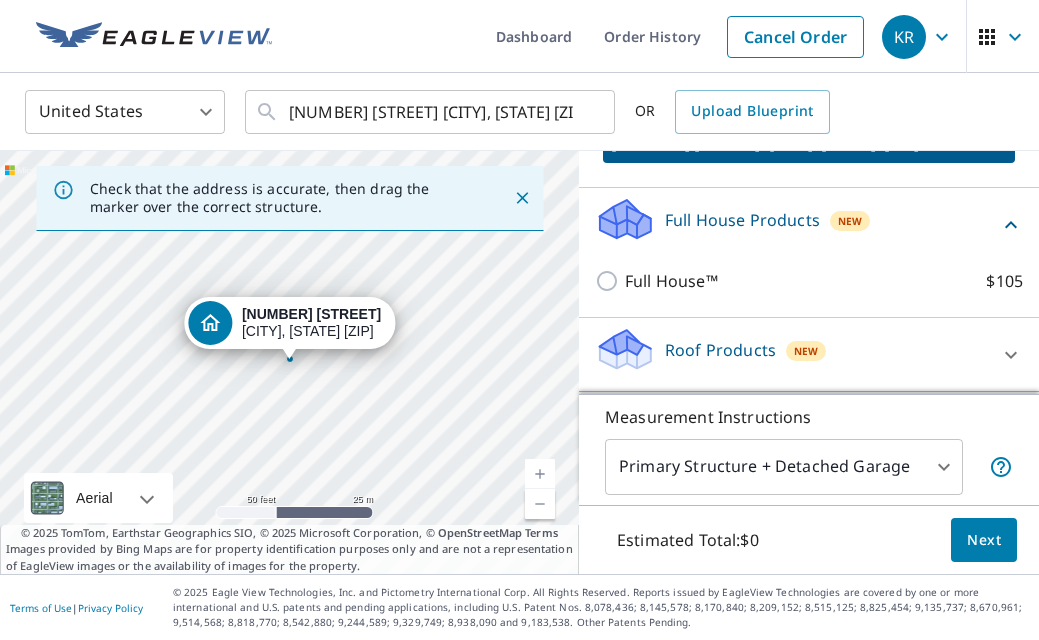 scroll, scrollTop: 173, scrollLeft: 0, axis: vertical 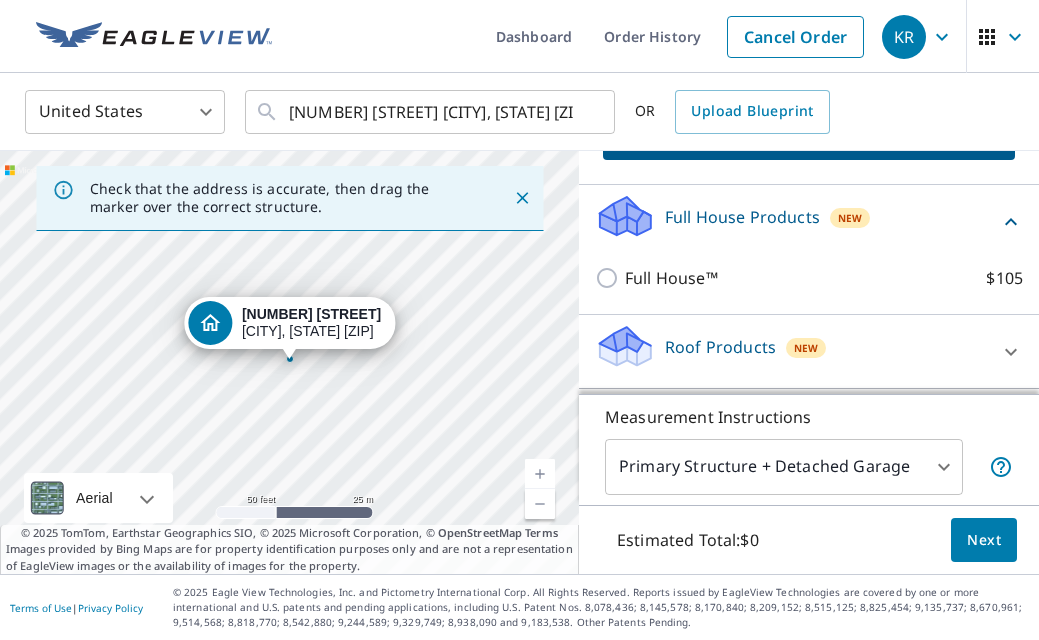 click 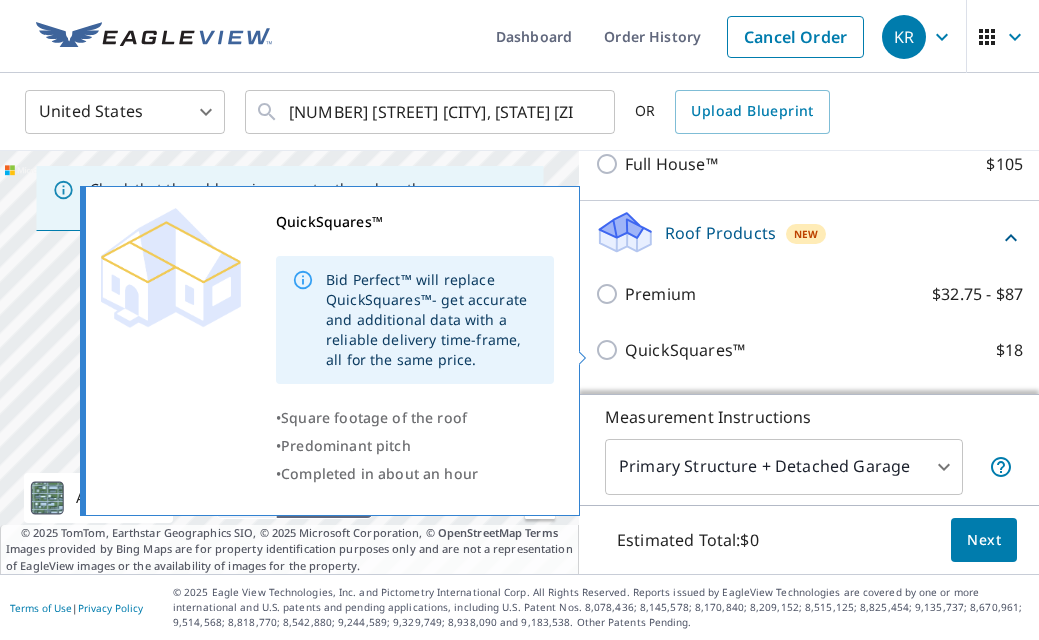 scroll, scrollTop: 286, scrollLeft: 0, axis: vertical 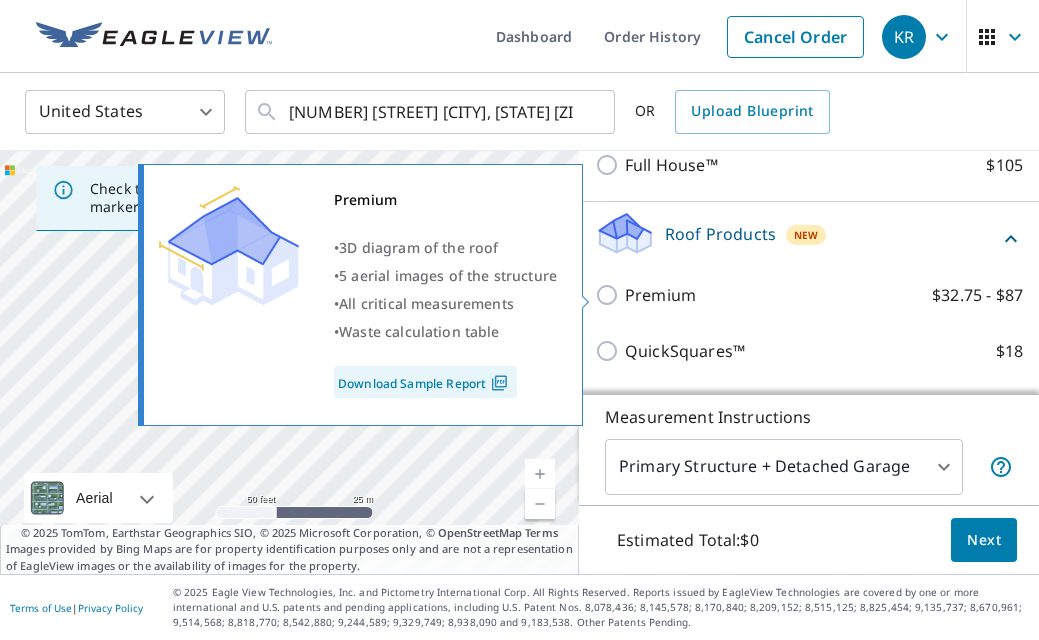 click on "Premium $32.75 - $87" at bounding box center (610, 295) 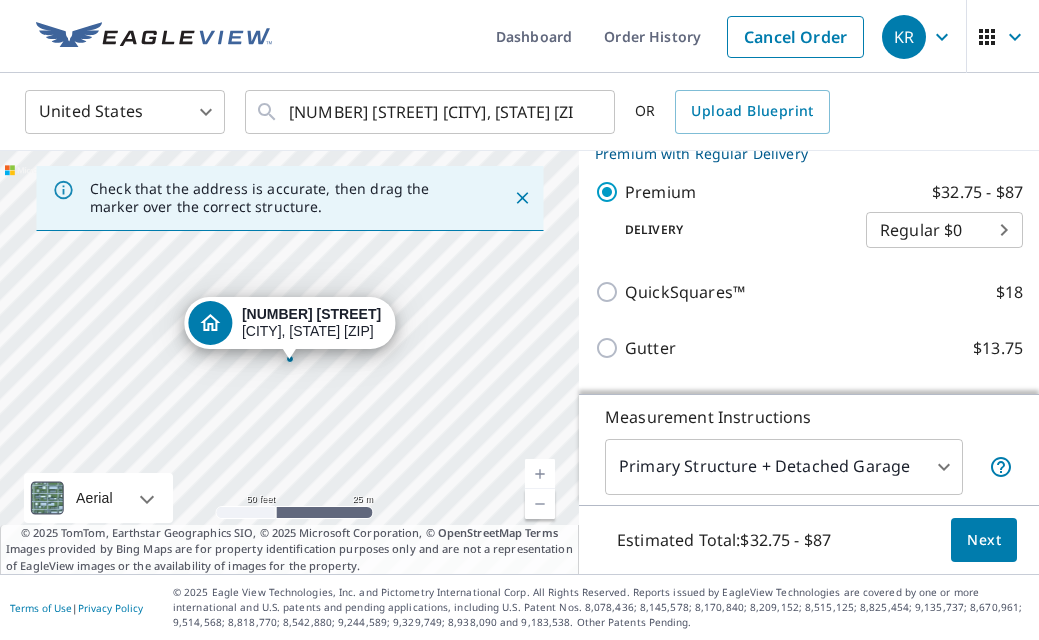scroll, scrollTop: 419, scrollLeft: 0, axis: vertical 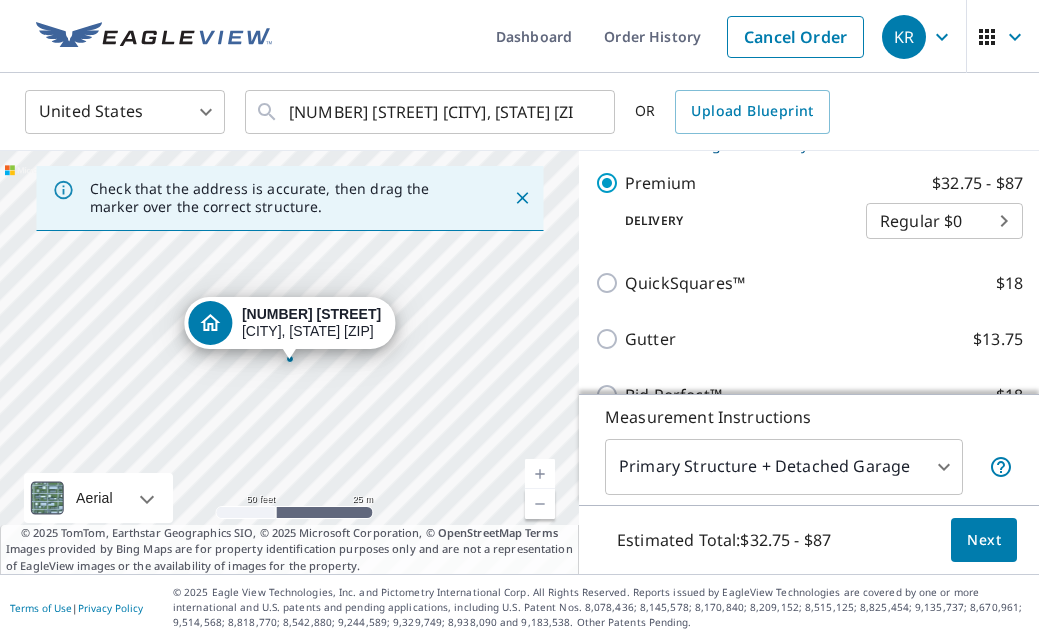click on "KR KR
Dashboard Order History Cancel Order KR United States US ​ [NUMBER] [STREET], [CITY], [STATE] ​ OR Upload Blueprint Check that the address is accurate, then drag the marker over the correct structure. [NUMBER] [STREET], [CITY], [STATE] Aerial Road A standard road map Aerial A detailed look from above Labels Labels 50 feet 25 m © 2025 TomTom, © Vexcel Imaging, © 2025 Microsoft Corporation,  © OpenStreetMap Terms © 2025 TomTom, Earthstar Geographics SIO, © 2025 Microsoft Corporation, ©   OpenStreetMap   Terms Images provided by Bing Maps are for property identification purposes only and are not a representation of EagleView images or the availability of images for the property. PROPERTY TYPE Residential Commercial Multi-Family This is a complex BUILDING ID [NUMBER] [STREET], [CITY], [STATE] Full House Products New Full House™ $105 Roof Products New Premium with Regular Delivery Premium $32.75 - $87 Delivery Regular $0 8 ​ QuickSquares™ $18 Gutter $13.75 Bid Perfect™ $18 1" at bounding box center (519, 320) 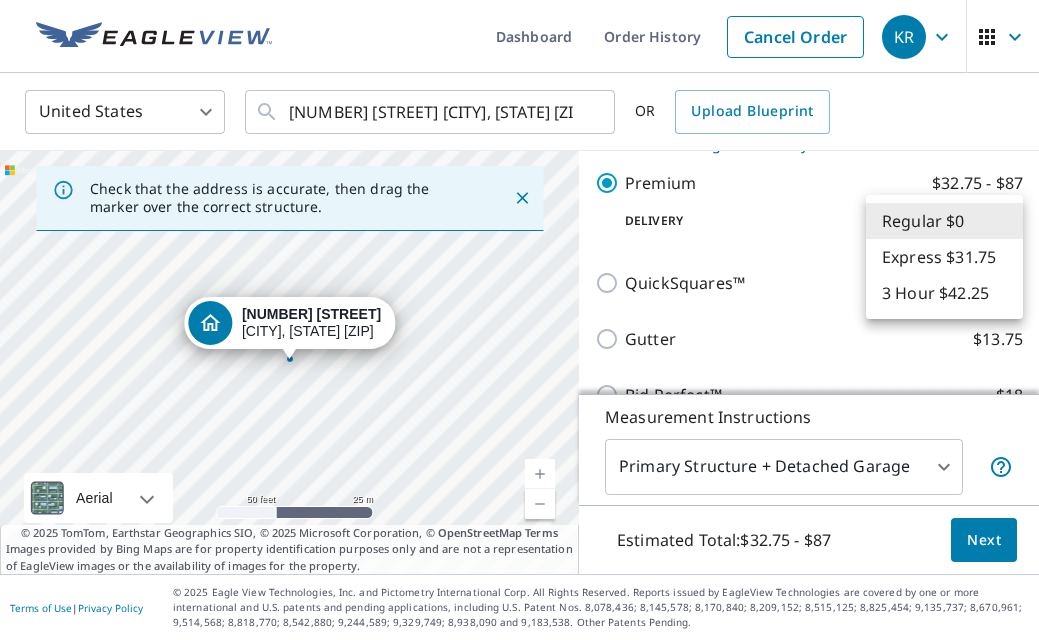 click on "Regular $0" at bounding box center (944, 221) 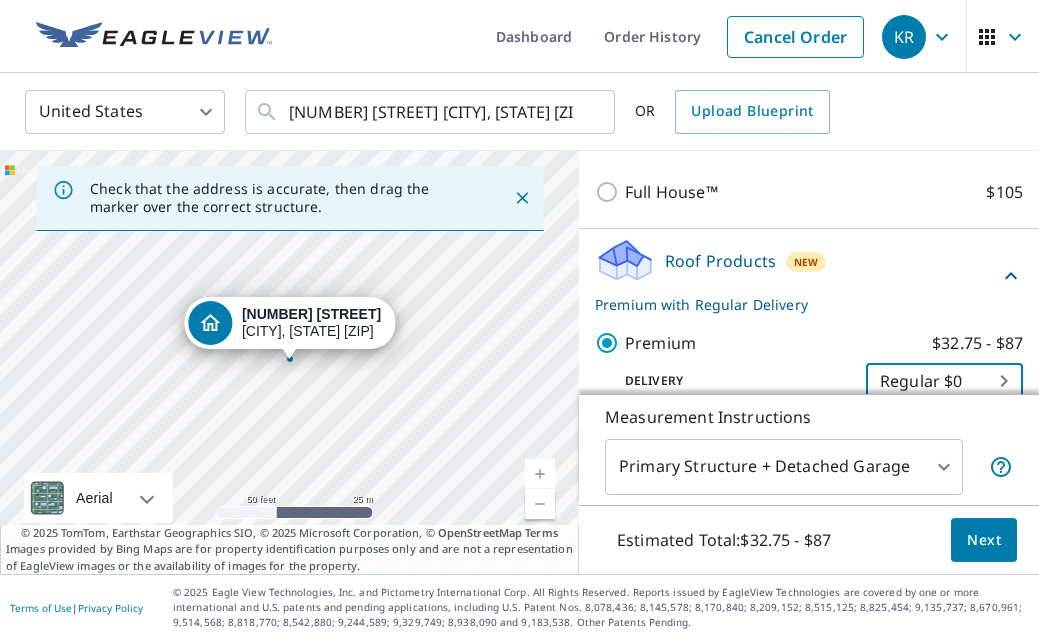 scroll, scrollTop: 258, scrollLeft: 0, axis: vertical 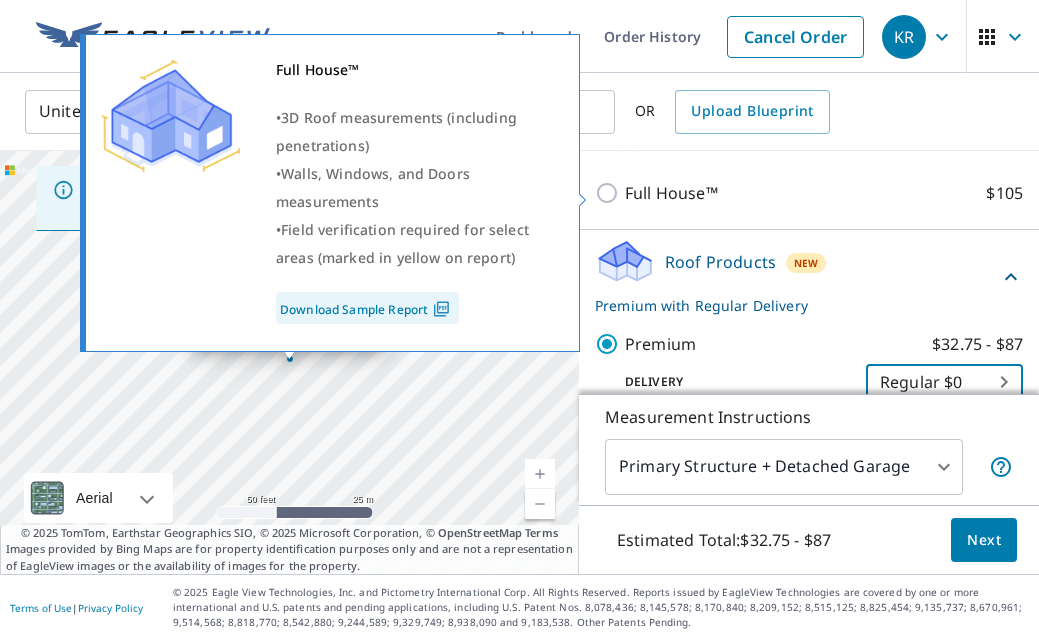 click on "Download Sample Report" at bounding box center [367, 308] 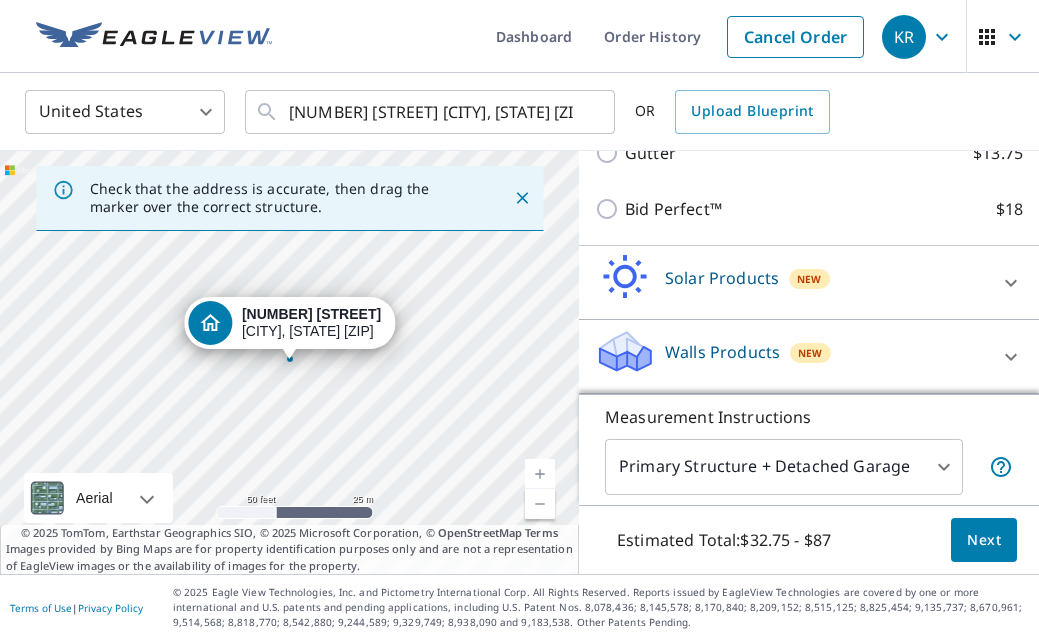 scroll, scrollTop: 605, scrollLeft: 0, axis: vertical 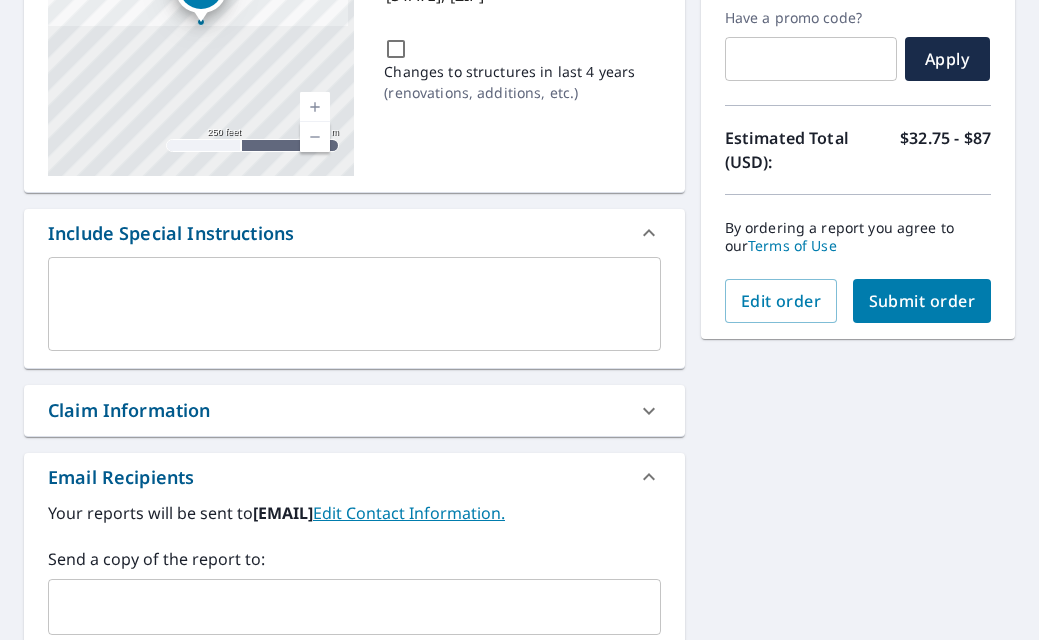click on "Claim Information" at bounding box center [336, 410] 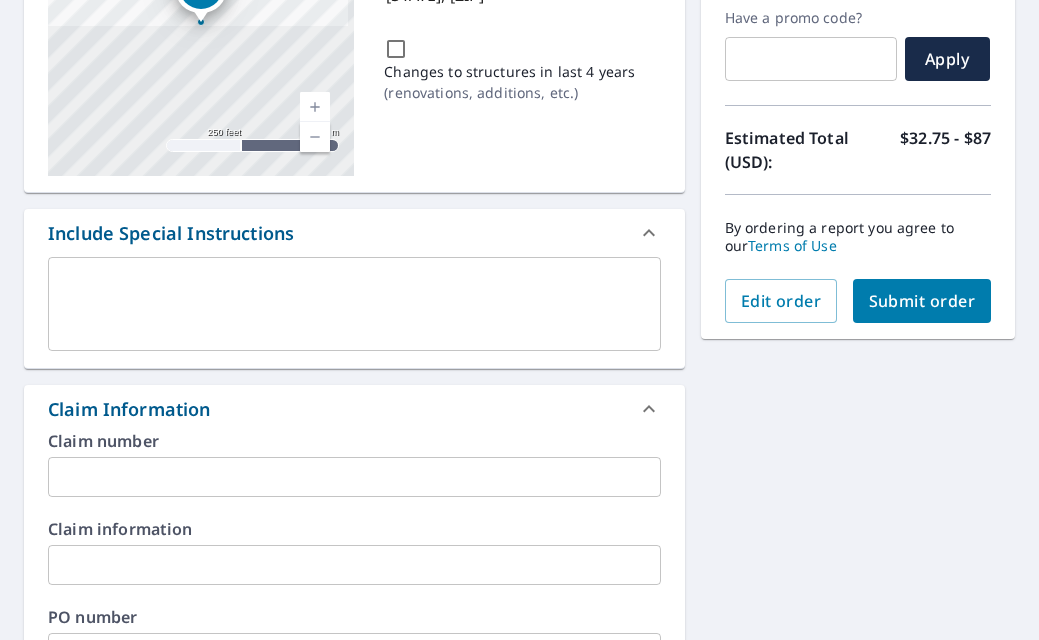 click on "Claim Information" at bounding box center [336, 409] 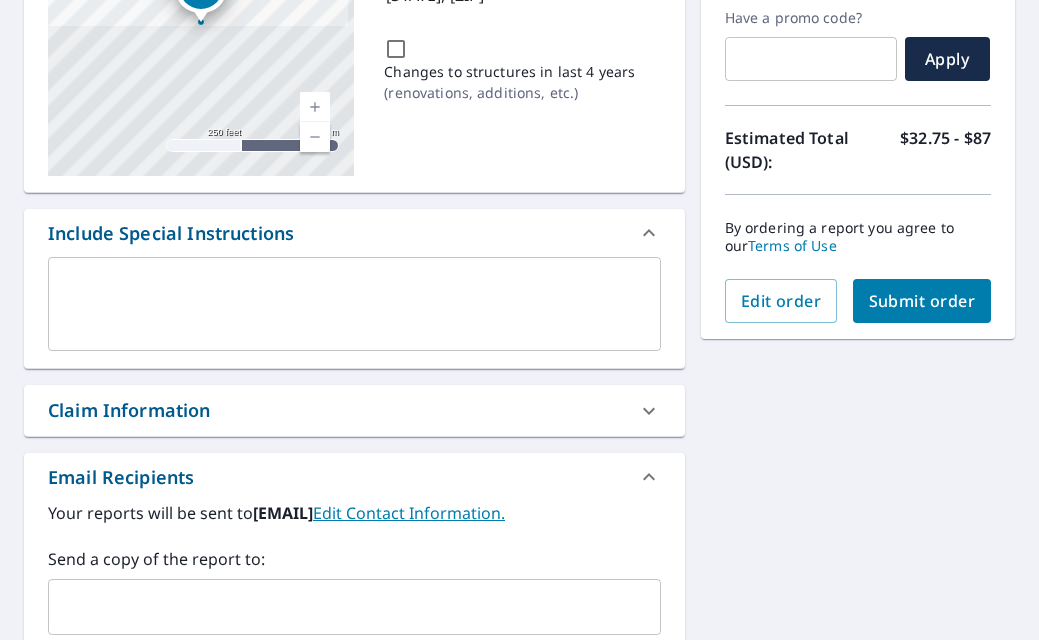 click on "Claim Information" at bounding box center (336, 410) 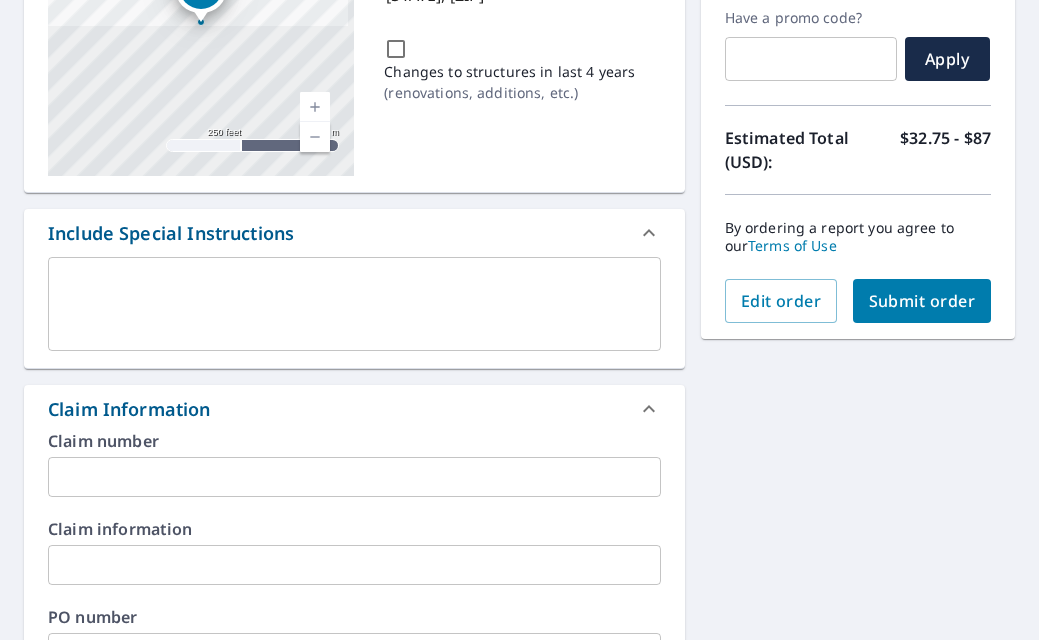 click at bounding box center (354, 477) 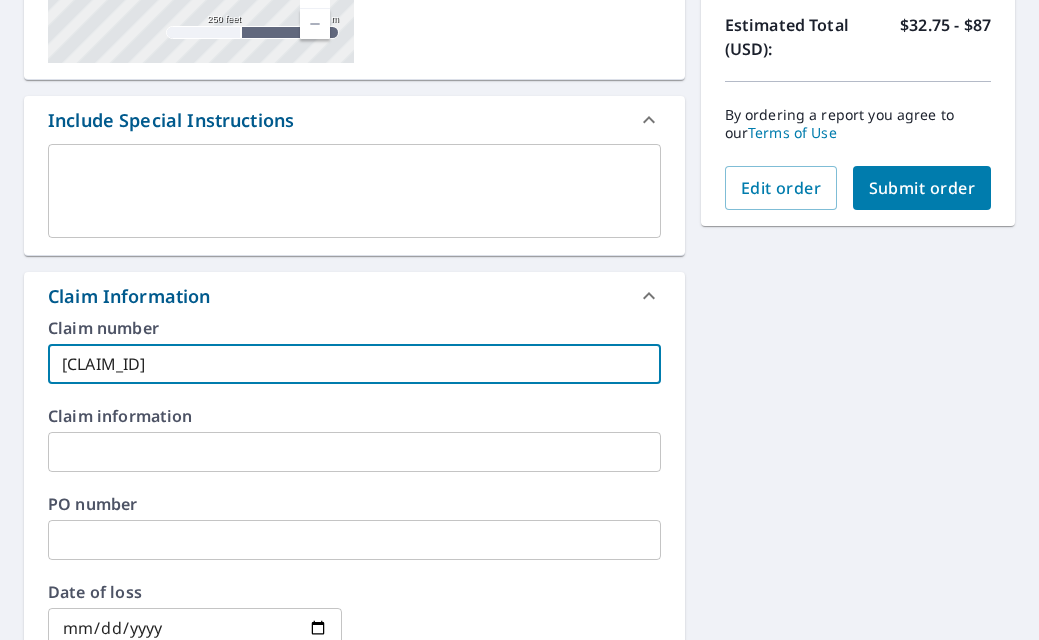 scroll, scrollTop: 476, scrollLeft: 0, axis: vertical 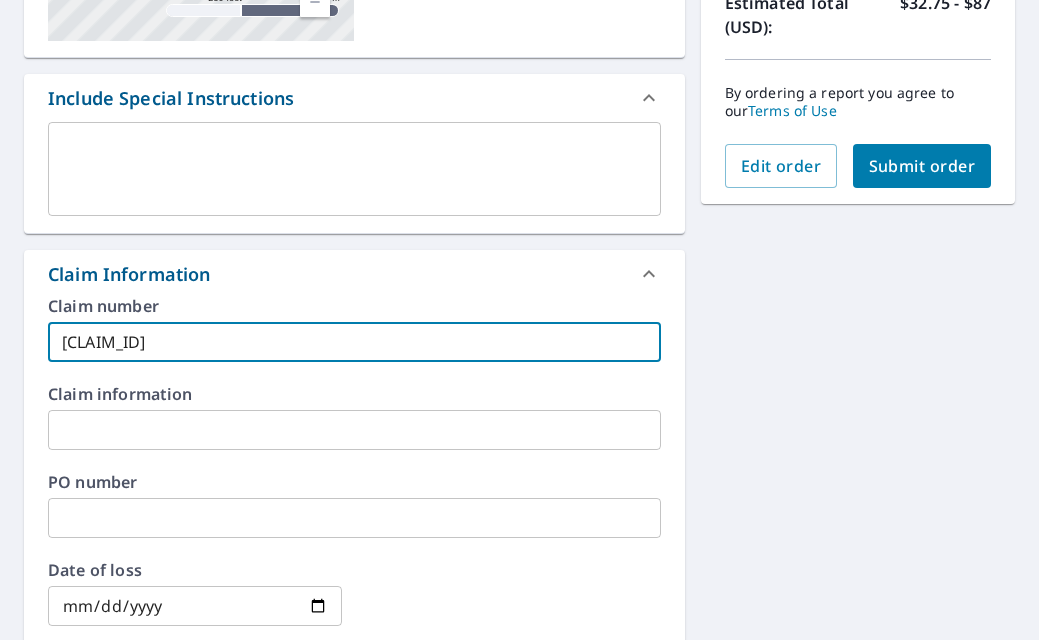 type on "[CLAIM_ID]" 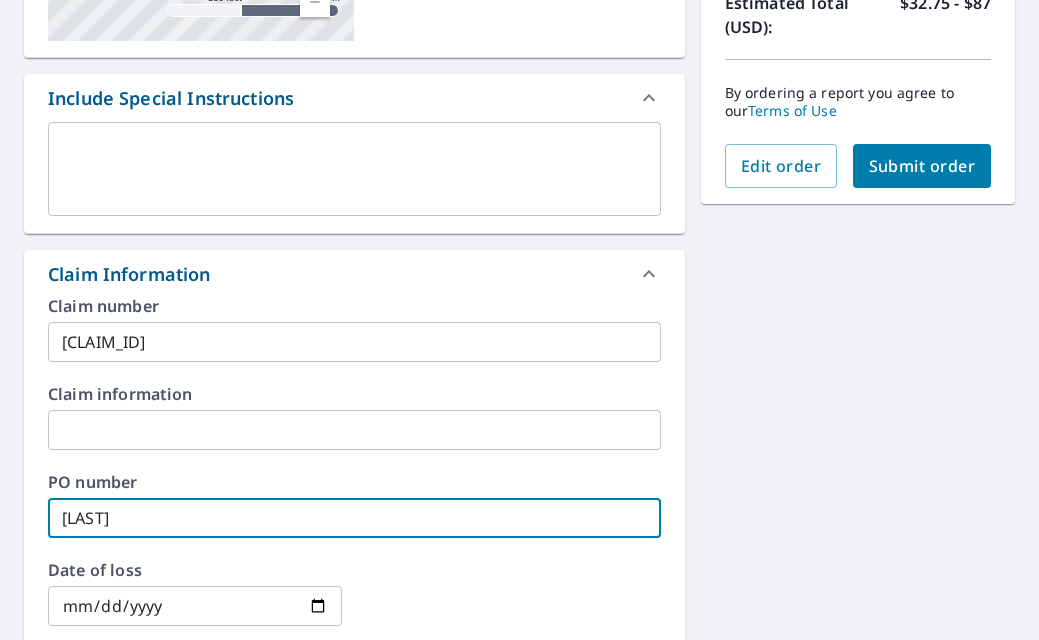 type on "[LAST]" 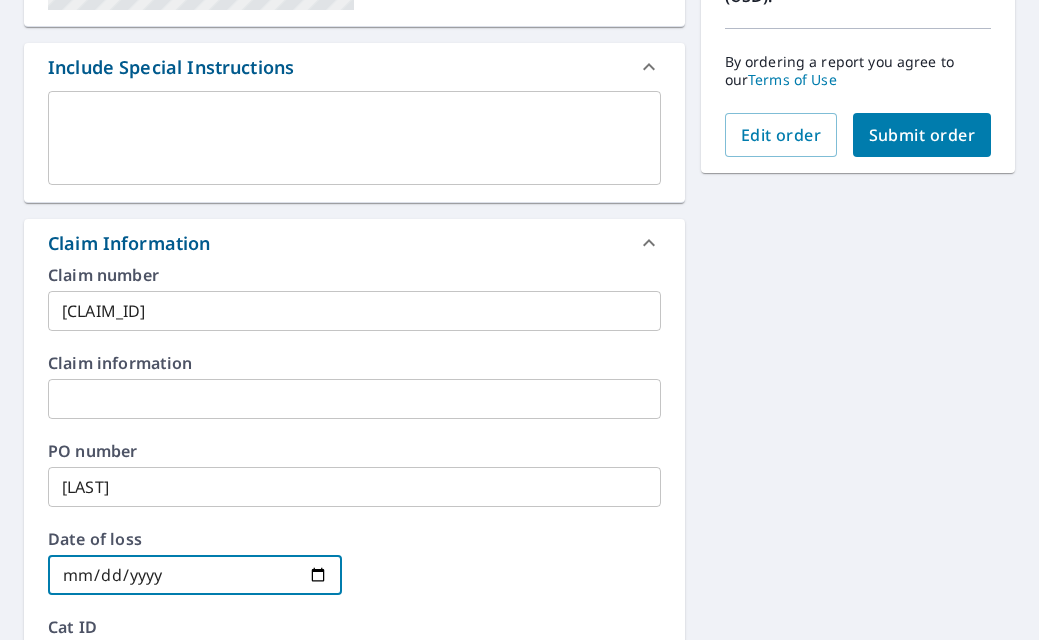 scroll, scrollTop: 518, scrollLeft: 0, axis: vertical 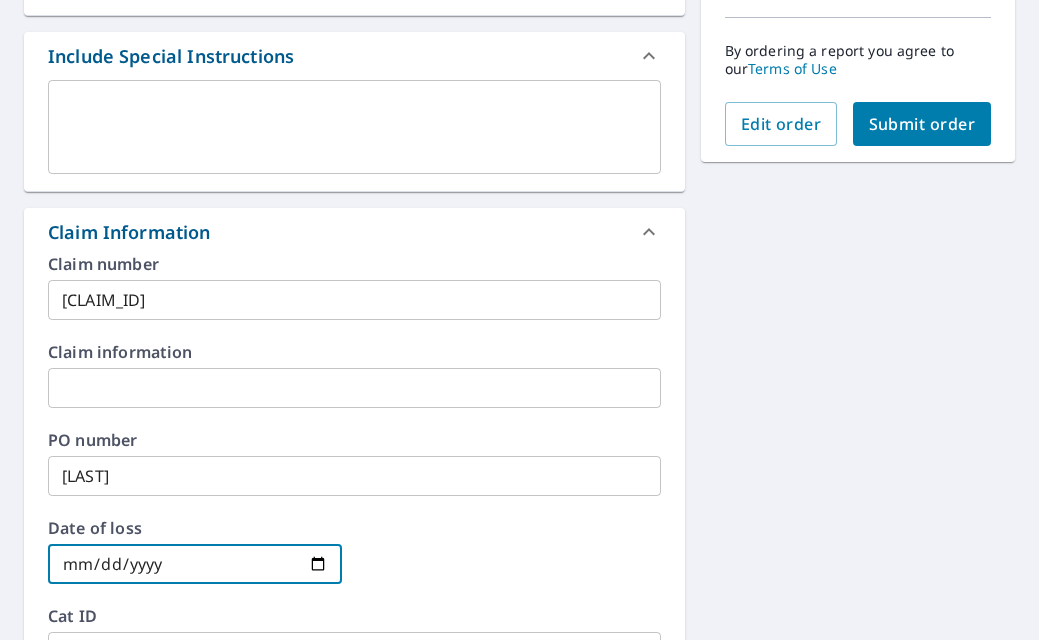 click at bounding box center (195, 564) 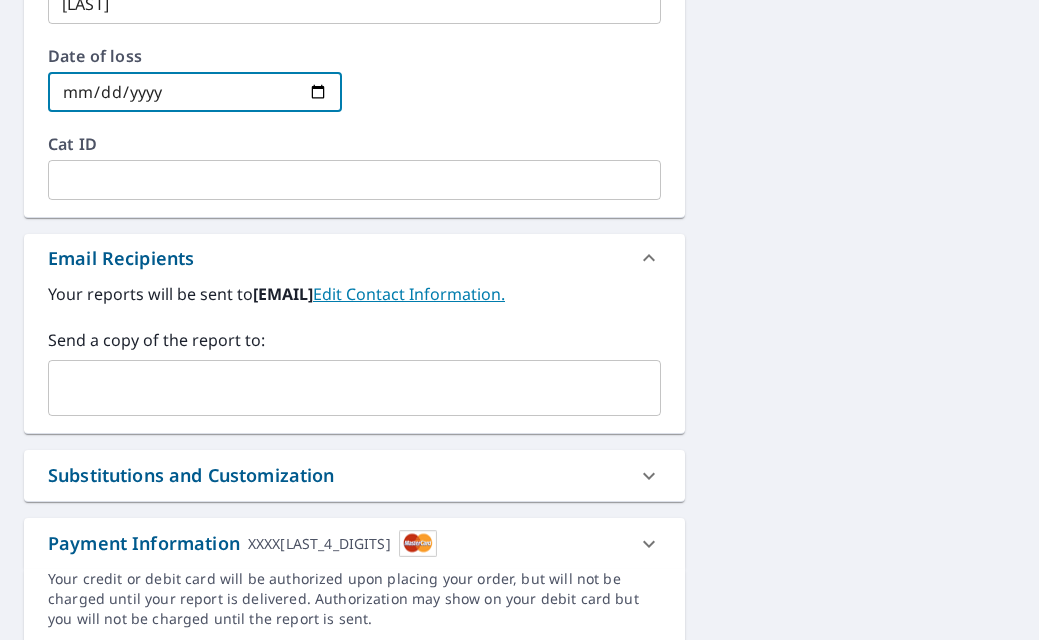 scroll, scrollTop: 1003, scrollLeft: 0, axis: vertical 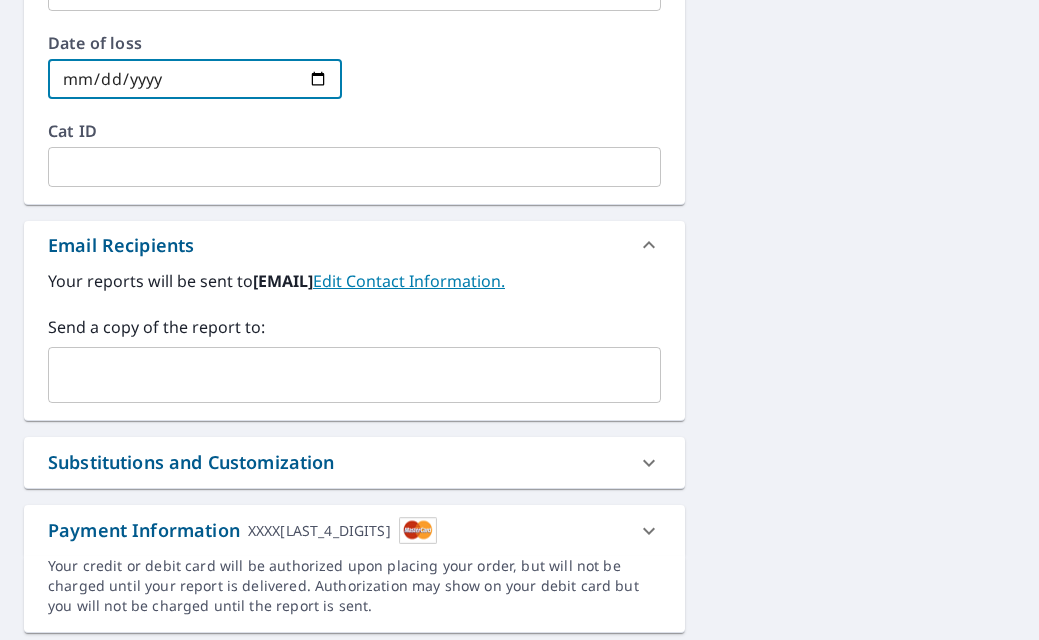click on "Substitutions and Customization" at bounding box center (191, 462) 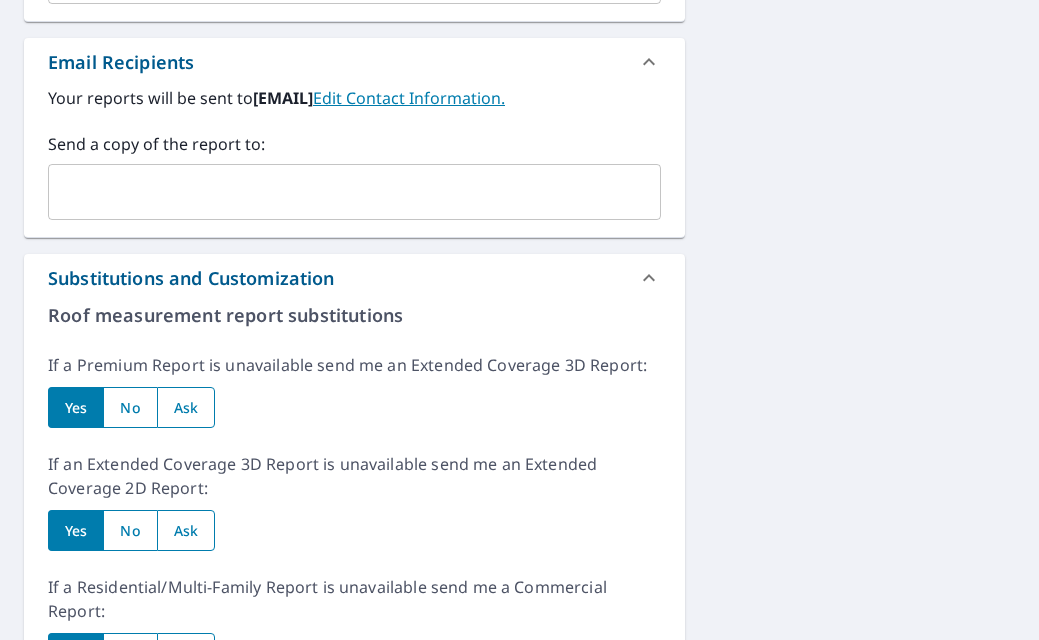 scroll, scrollTop: 1228, scrollLeft: 0, axis: vertical 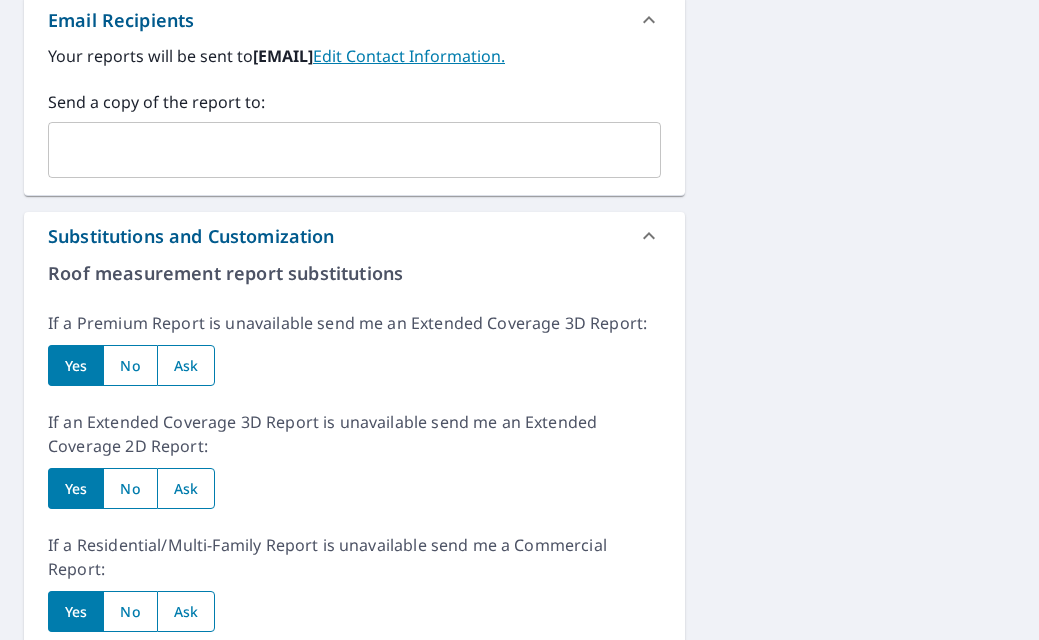 click at bounding box center [186, 488] 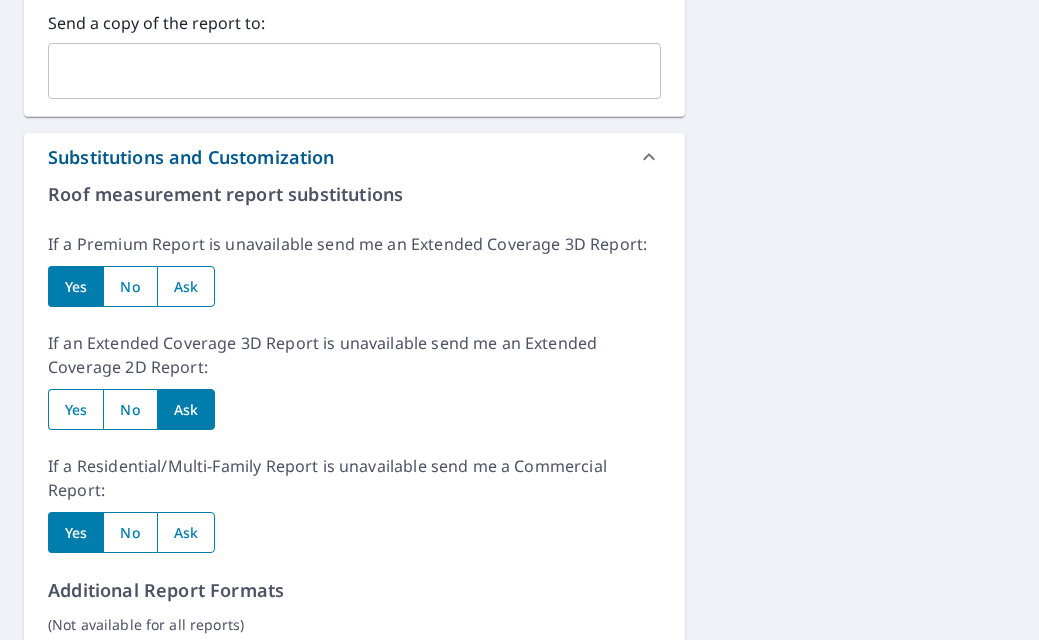 scroll, scrollTop: 1325, scrollLeft: 0, axis: vertical 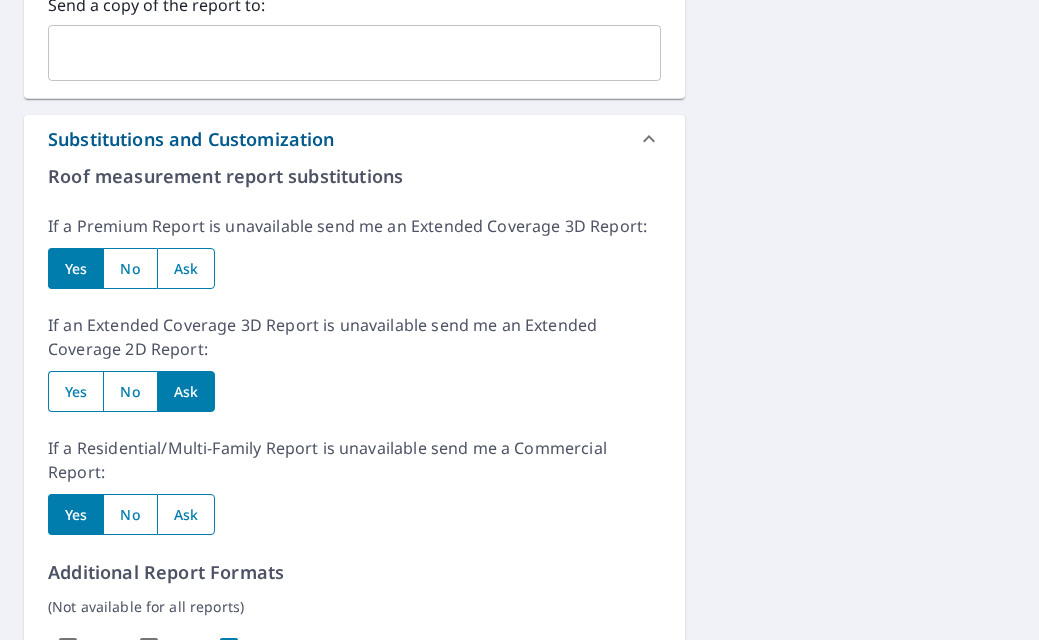 click at bounding box center [186, 514] 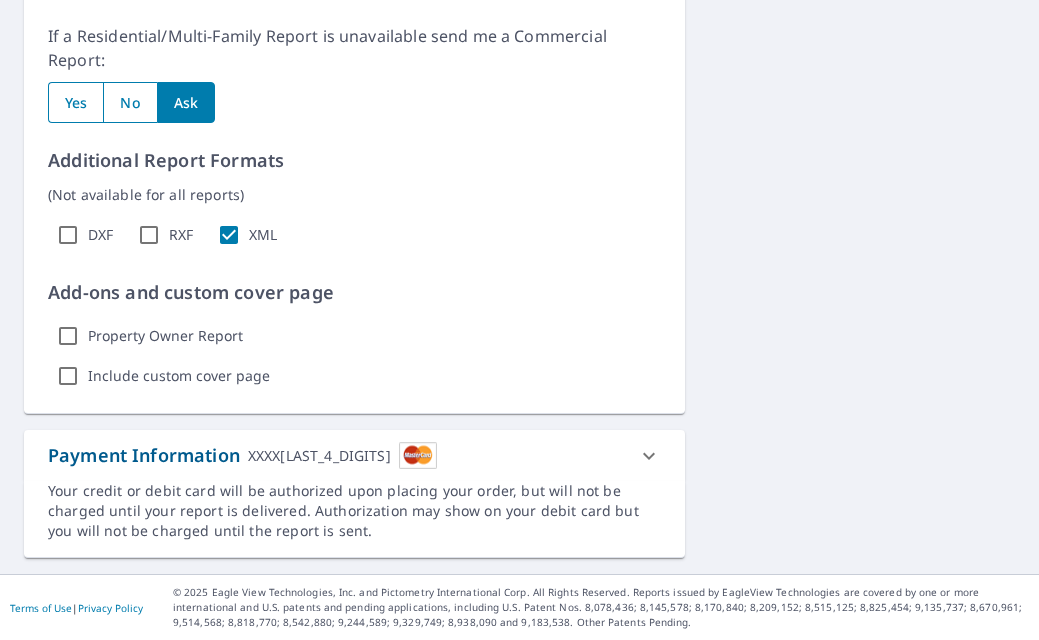 scroll, scrollTop: 1761, scrollLeft: 0, axis: vertical 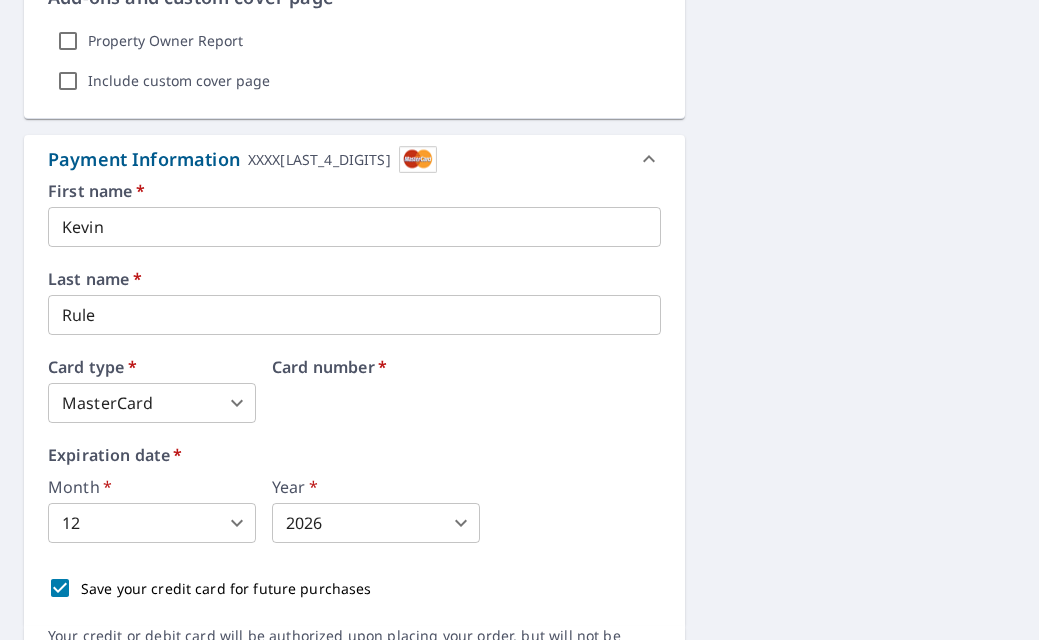 drag, startPoint x: 447, startPoint y: 430, endPoint x: 156, endPoint y: 430, distance: 291 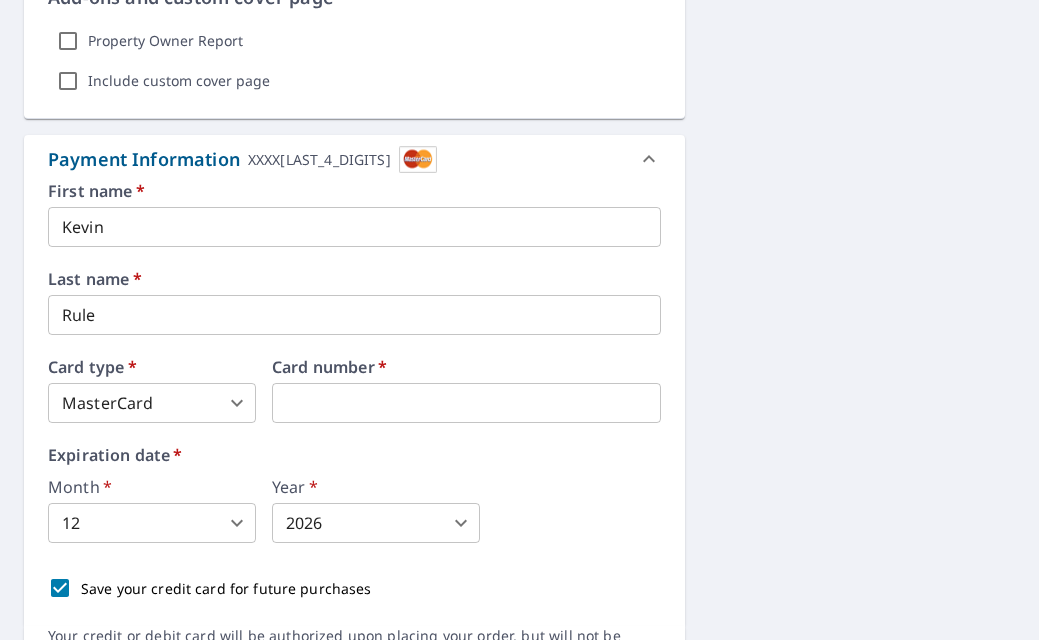 click on "KR KR
Dashboard Order History Cancel Order KR Dashboard / Finalize Order Finalize Order [NUMBER] [STREET], [CITY], [STATE] Aerial Road A standard road map Aerial A detailed look from above Labels Labels 250 feet 100 m © 2025 TomTom, © Vexcel Imaging, © 2025 Microsoft Corporation,  © OpenStreetMap Terms PROPERTY TYPE Residential BUILDING ID [NUMBER] [STREET], [CITY], [STATE] Changes to structures in last 4 years ( renovations, additions, etc. ) Include Special Instructions x ​ Claim Information Claim number [CLAIM_ID] ​ Claim information ​ PO number [LAST] ​ Date of loss ​ Cat ID ​ Email Recipients Your reports will be sent to  [EMAIL].  Edit Contact Information. Send a copy of the report to: ​ Substitutions and Customization Roof measurement report substitutions If a Premium Report is unavailable send me an Extended Coverage 3D Report: Yes No Ask If an Extended Coverage 3D Report is unavailable send me an Extended Coverage 2D Report: Yes No Ask Yes No Ask *" at bounding box center [519, 320] 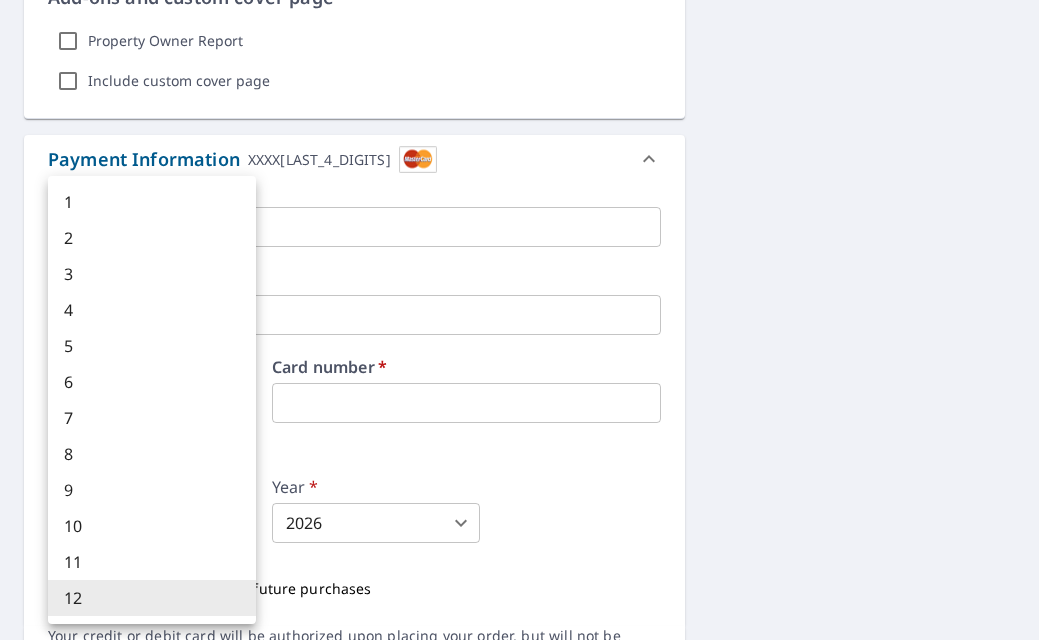 click on "11" at bounding box center [152, 562] 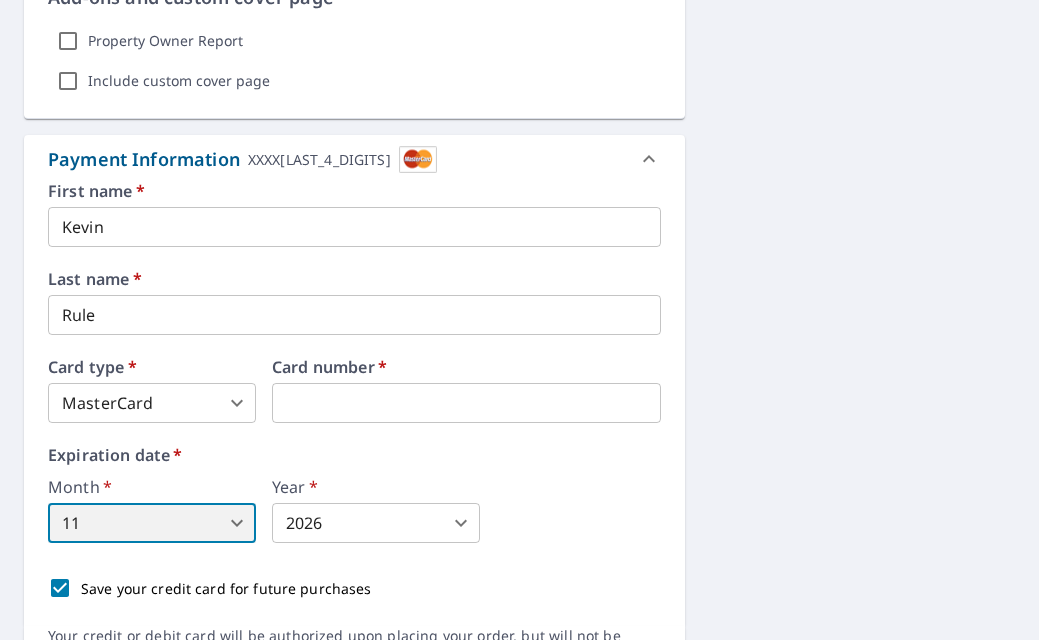 type on "11" 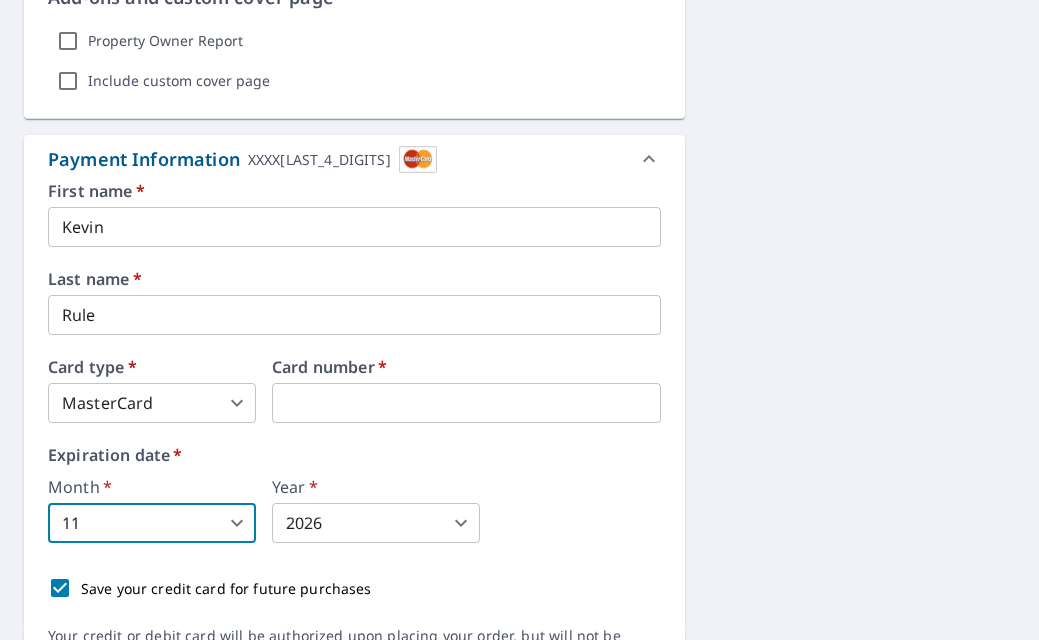 click on "KR KR
Dashboard Order History Cancel Order KR Dashboard / Finalize Order Finalize Order [NUMBER] [STREET], [CITY], [STATE] Aerial Road A standard road map Aerial A detailed look from above Labels Labels 250 feet 100 m © 2025 TomTom, © Vexcel Imaging, © 2025 Microsoft Corporation,  © OpenStreetMap Terms PROPERTY TYPE Residential BUILDING ID [NUMBER] [STREET], [CITY], [STATE] Changes to structures in last 4 years ( renovations, additions, etc. ) Include Special Instructions x ​ Claim Information Claim number [CLAIM_ID] ​ Claim information ​ PO number [LAST] ​ Date of loss ​ Cat ID ​ Email Recipients Your reports will be sent to  [EMAIL].  Edit Contact Information. Send a copy of the report to: ​ Substitutions and Customization Roof measurement report substitutions If a Premium Report is unavailable send me an Extended Coverage 3D Report: Yes No Ask If an Extended Coverage 3D Report is unavailable send me an Extended Coverage 2D Report: Yes No Ask Yes No Ask *" at bounding box center [519, 320] 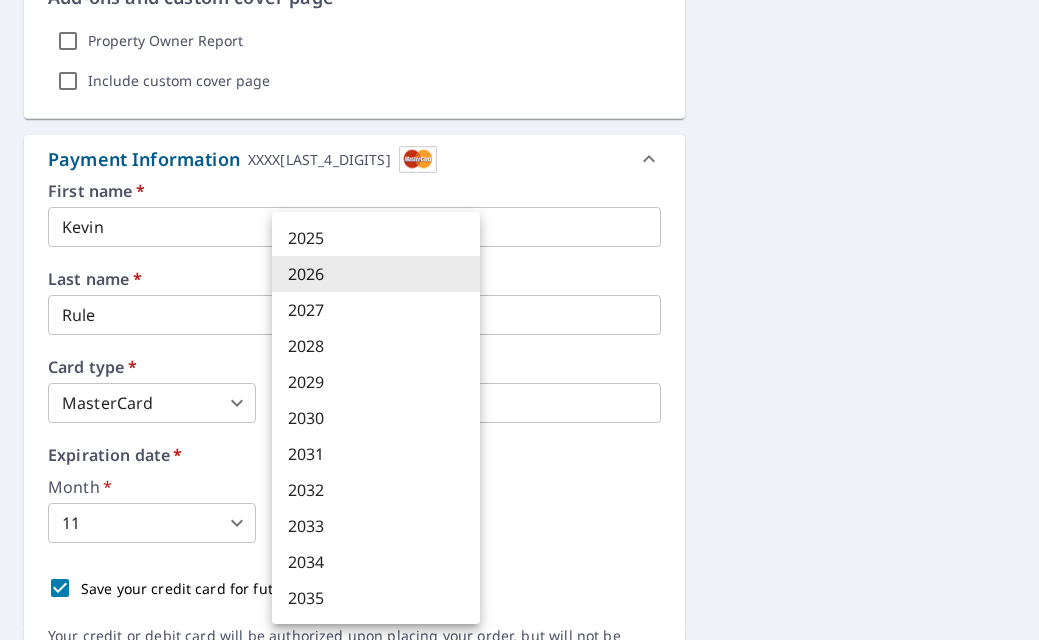 click on "2027" at bounding box center [376, 310] 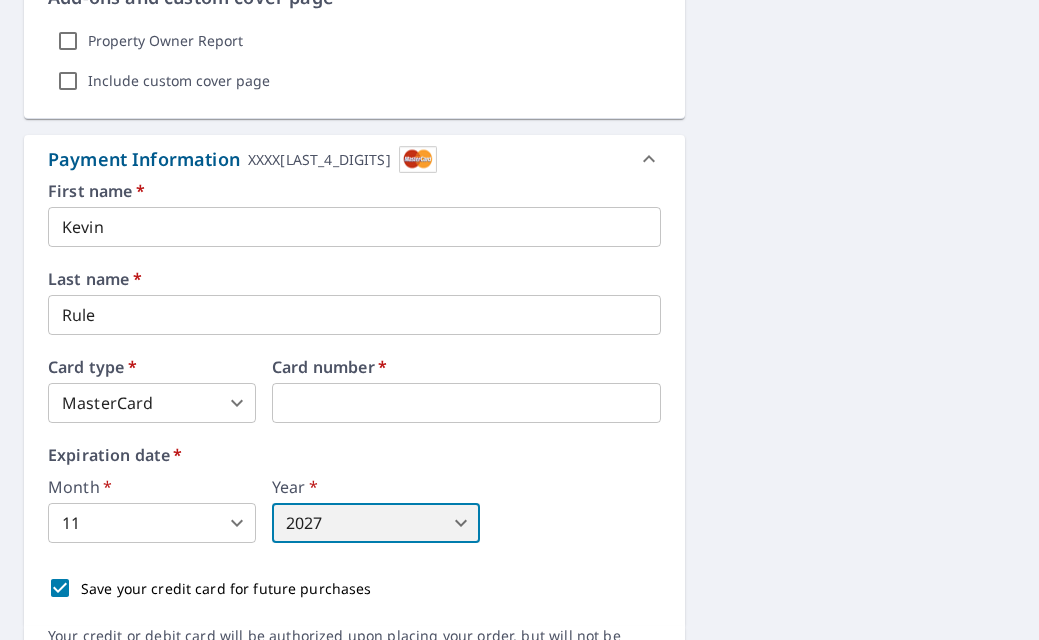 type on "2027" 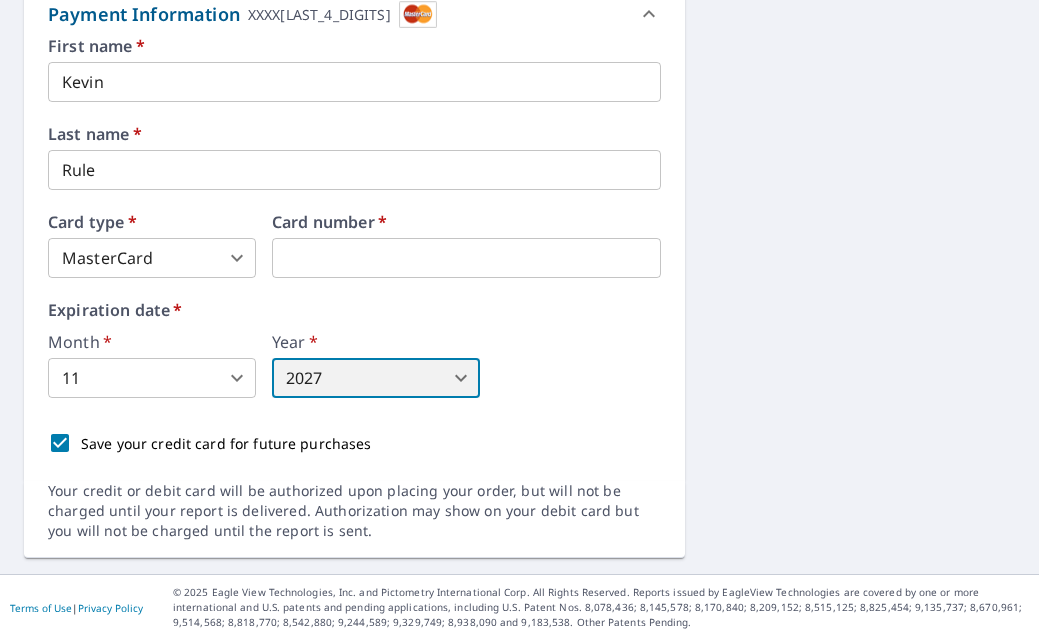 scroll, scrollTop: 2201, scrollLeft: 0, axis: vertical 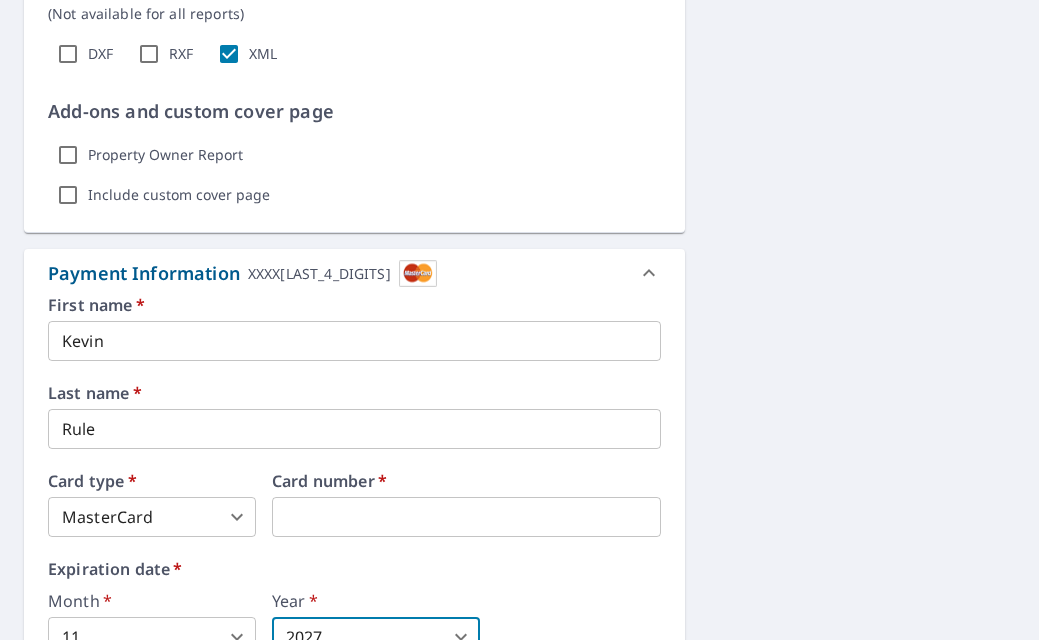 click 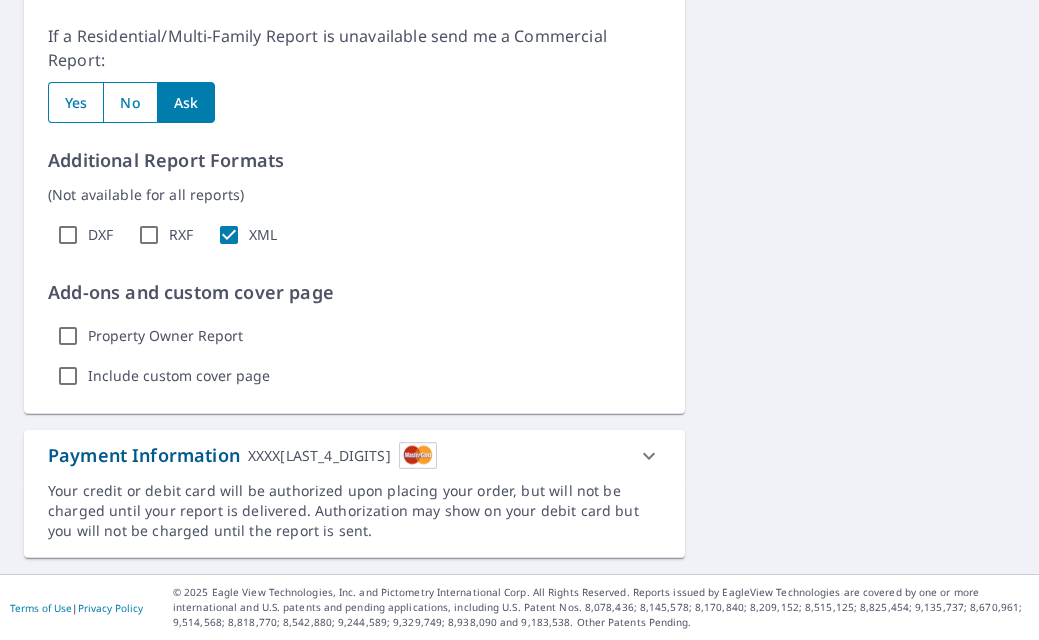scroll, scrollTop: 1761, scrollLeft: 0, axis: vertical 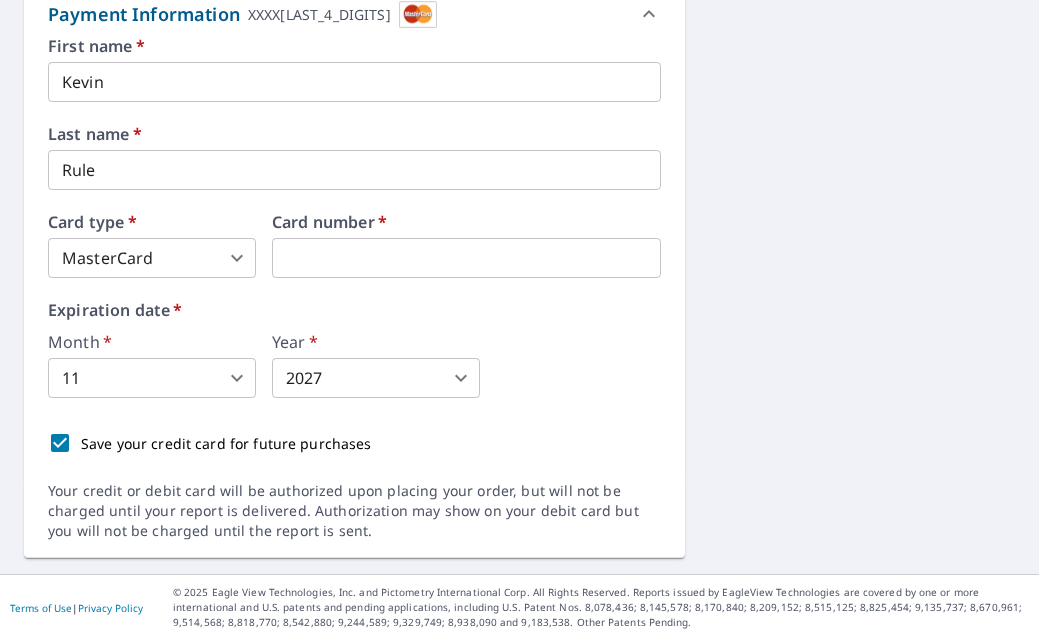 click on "Save your credit card for future purchases" at bounding box center [60, 443] 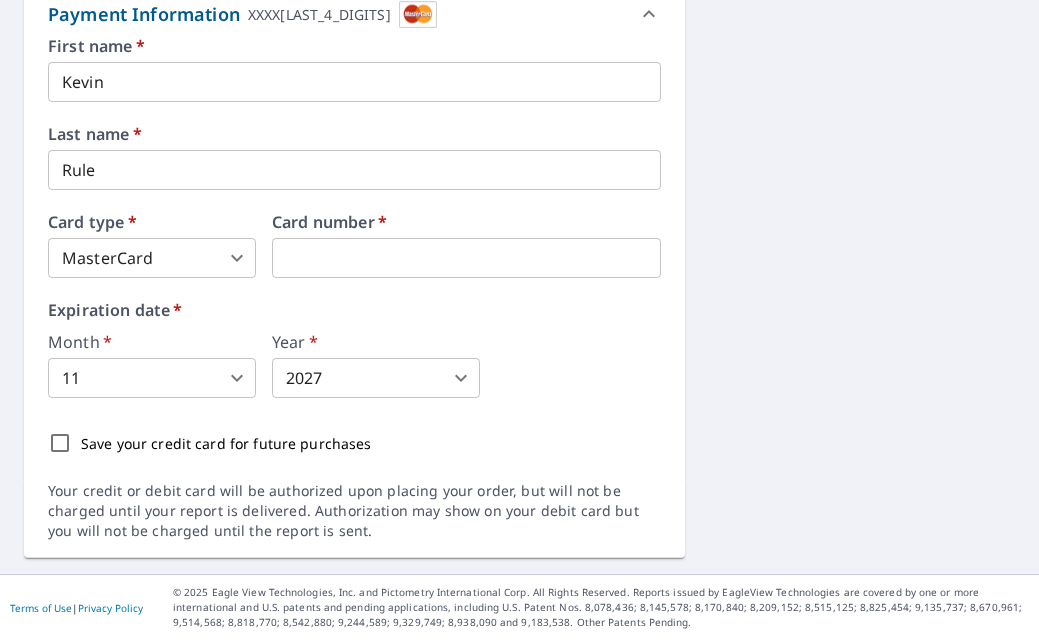 click on "Save your credit card for future purchases" at bounding box center (60, 443) 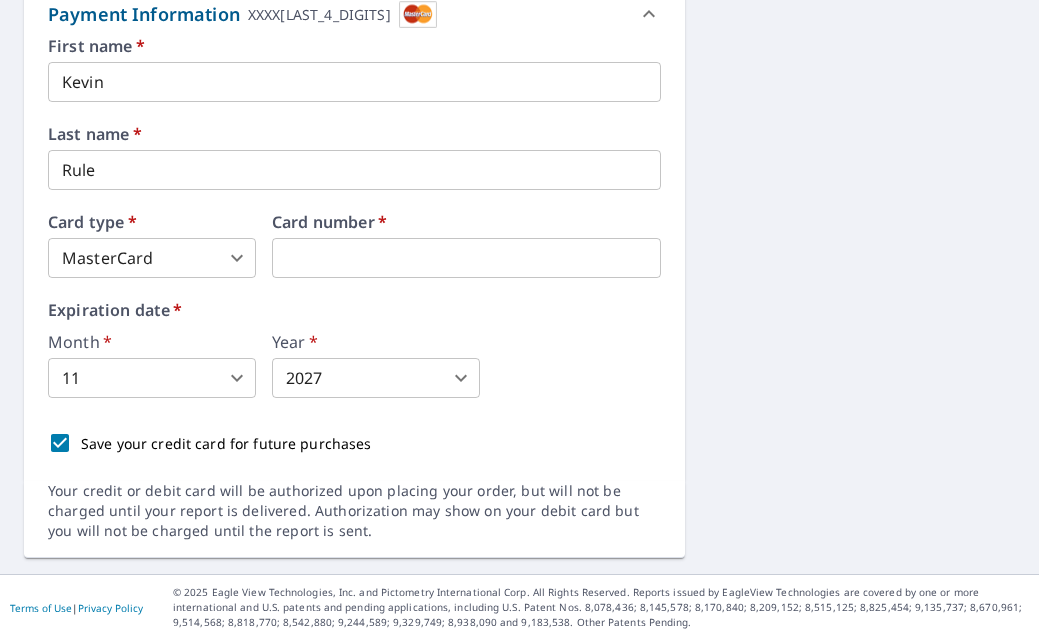 scroll, scrollTop: 1, scrollLeft: 0, axis: vertical 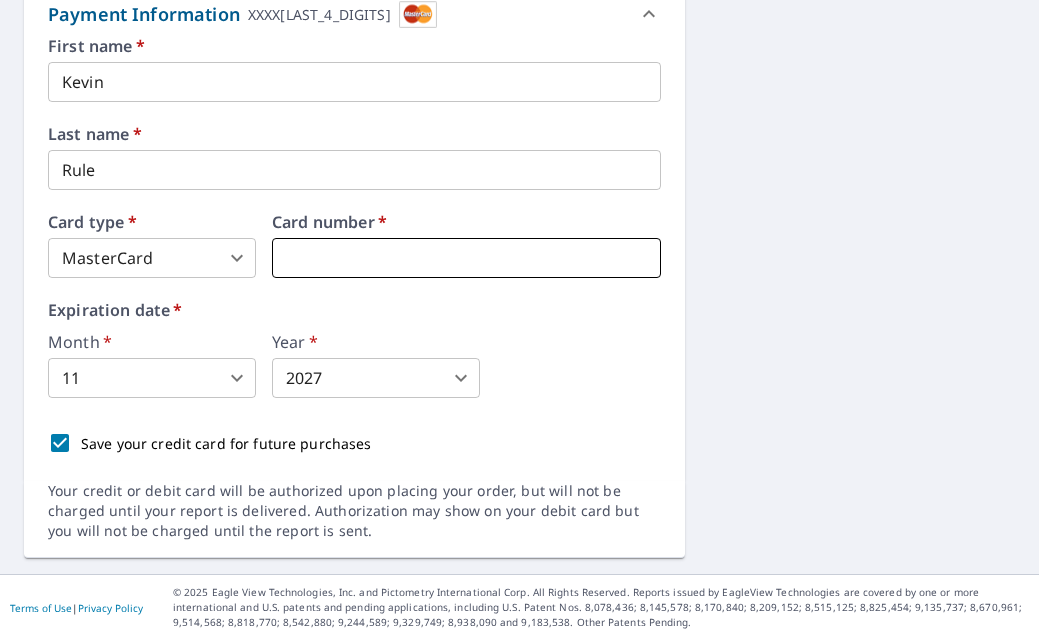 click at bounding box center [466, 258] 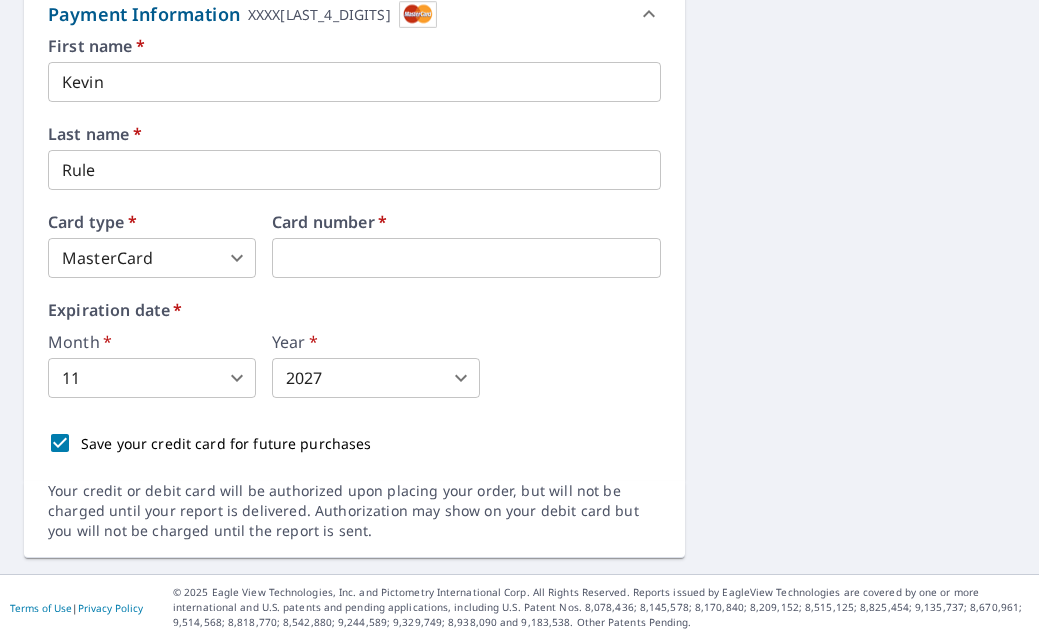 click on "Expiration date   *" at bounding box center (354, 310) 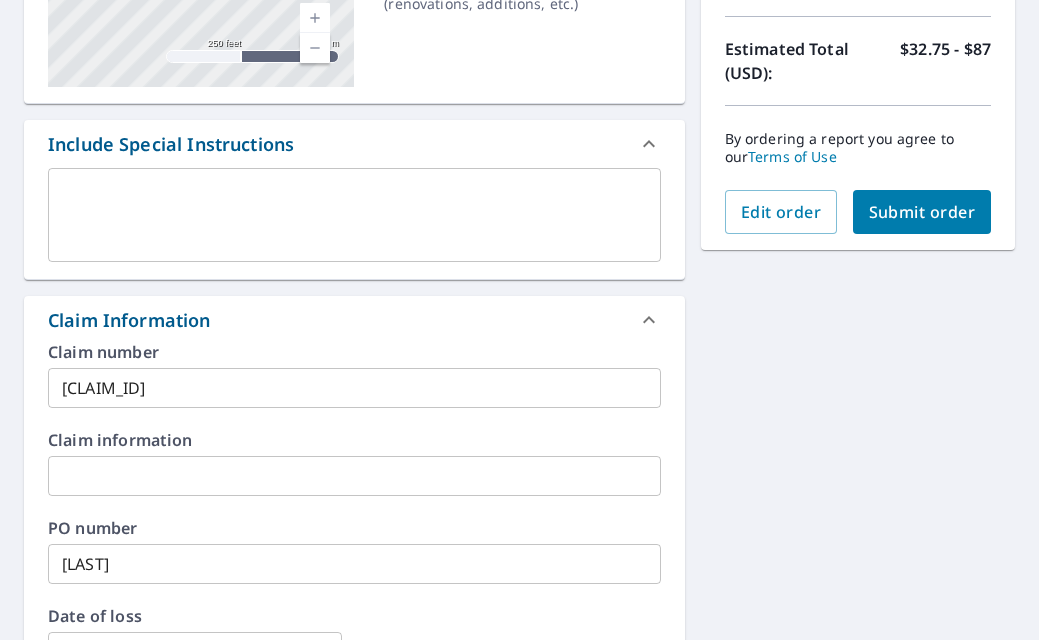 scroll, scrollTop: 406, scrollLeft: 0, axis: vertical 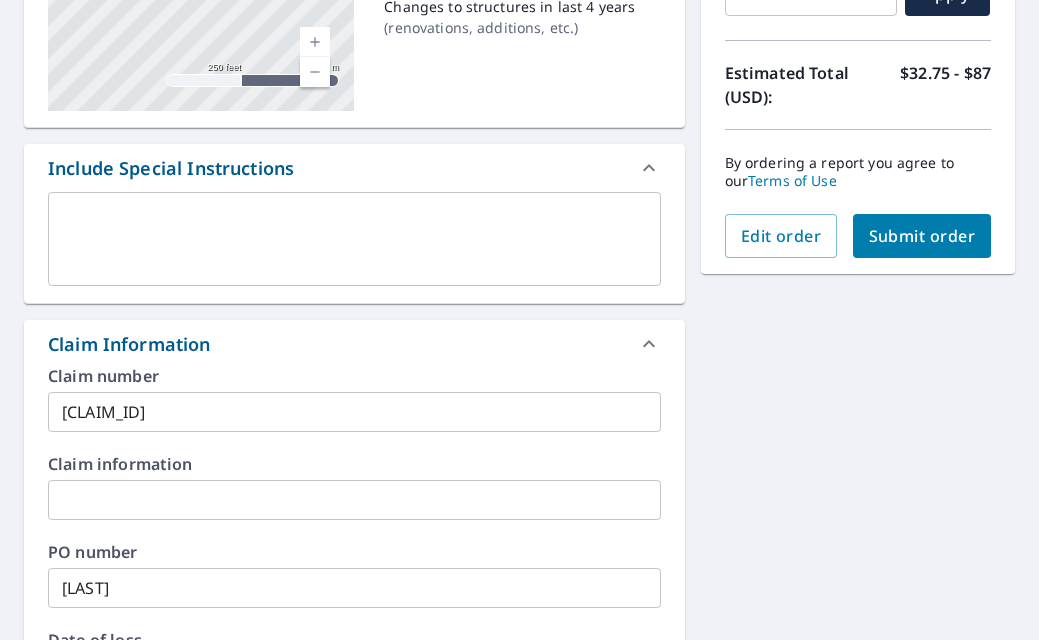 click on "Submit order" at bounding box center [922, 236] 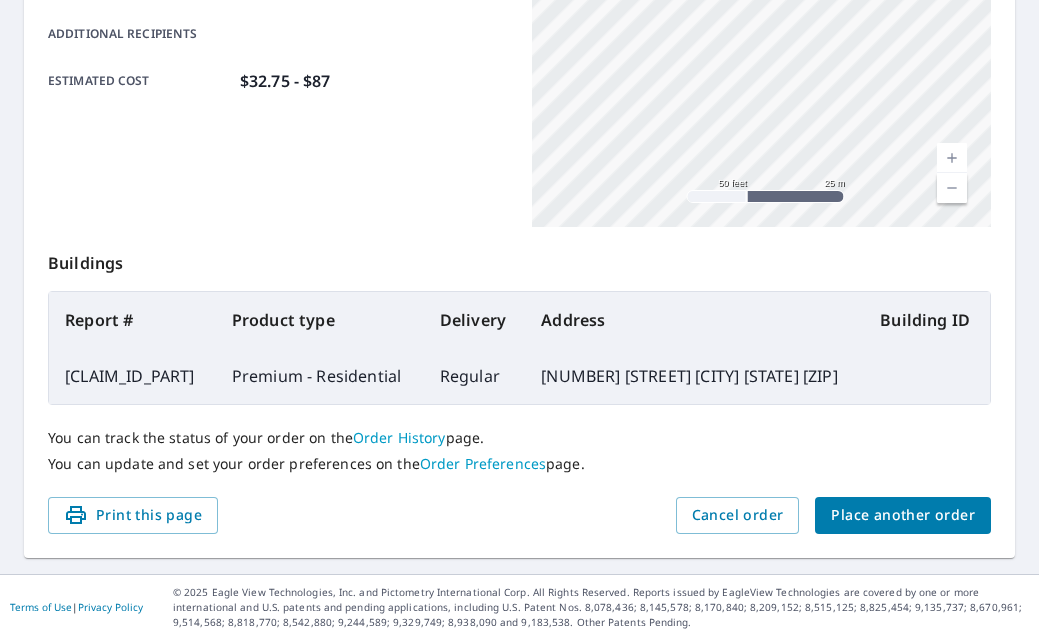 scroll, scrollTop: 551, scrollLeft: 0, axis: vertical 